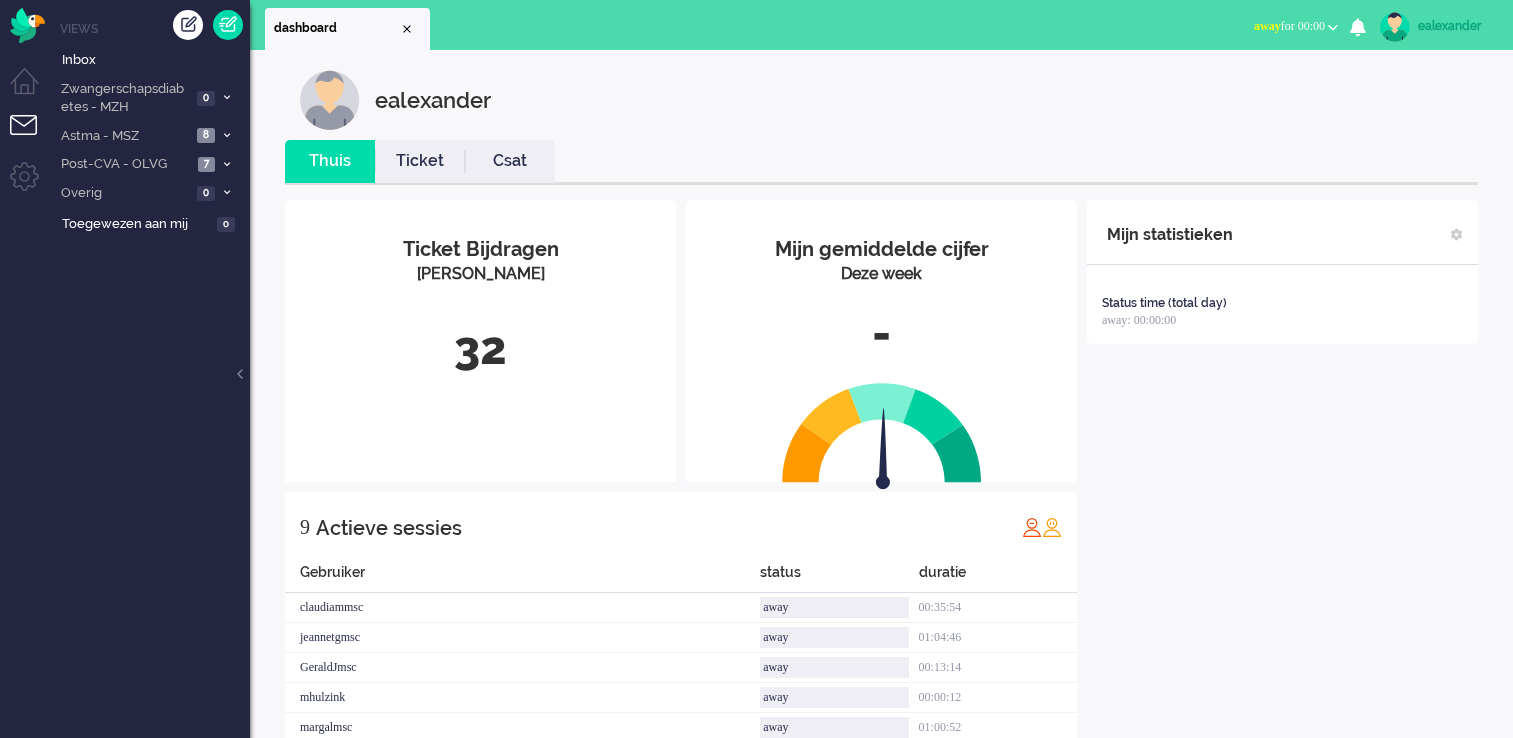scroll, scrollTop: 0, scrollLeft: 0, axis: both 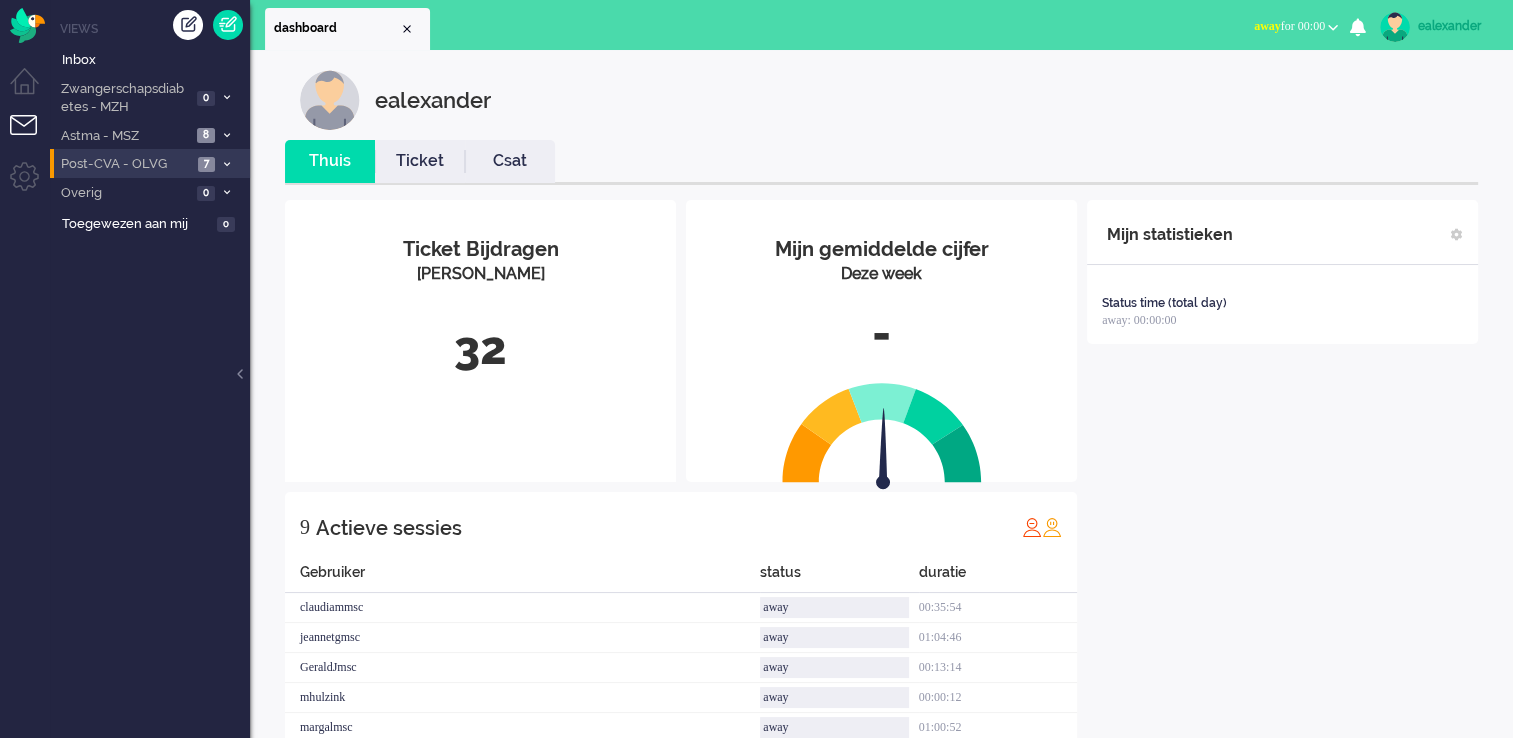 click at bounding box center (226, 164) 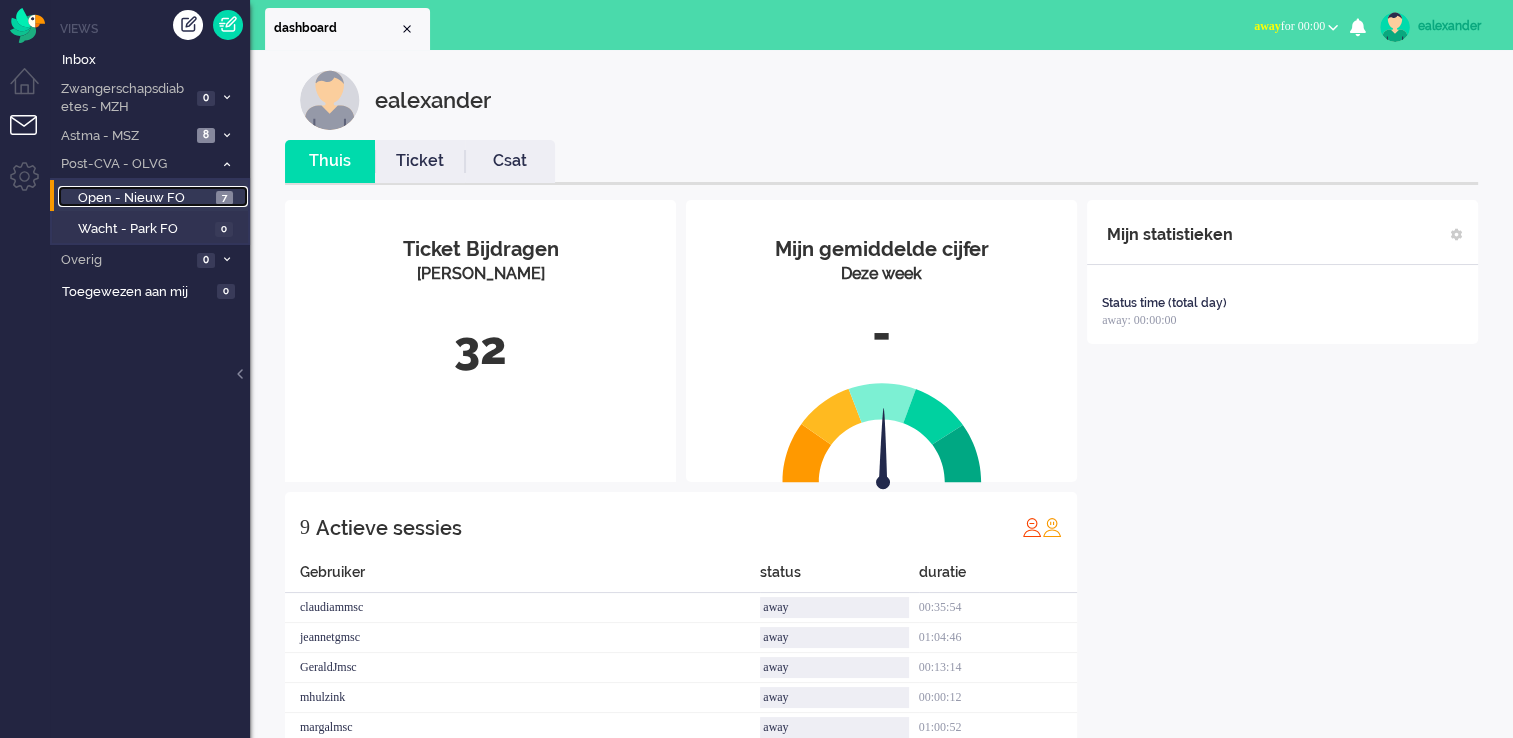 click on "Open - Nieuw FO" at bounding box center [144, 198] 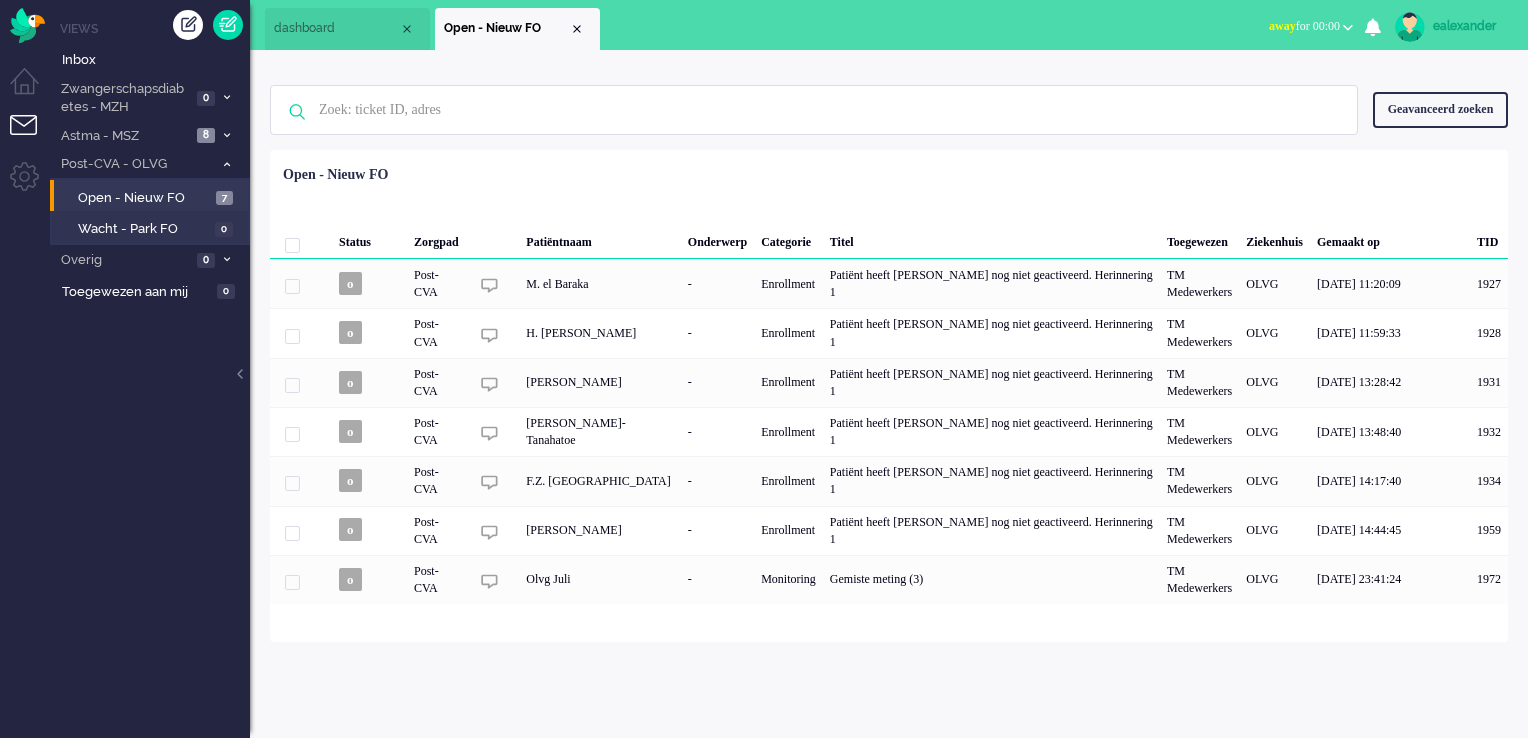 click on "away  for 00:00" at bounding box center (1311, 26) 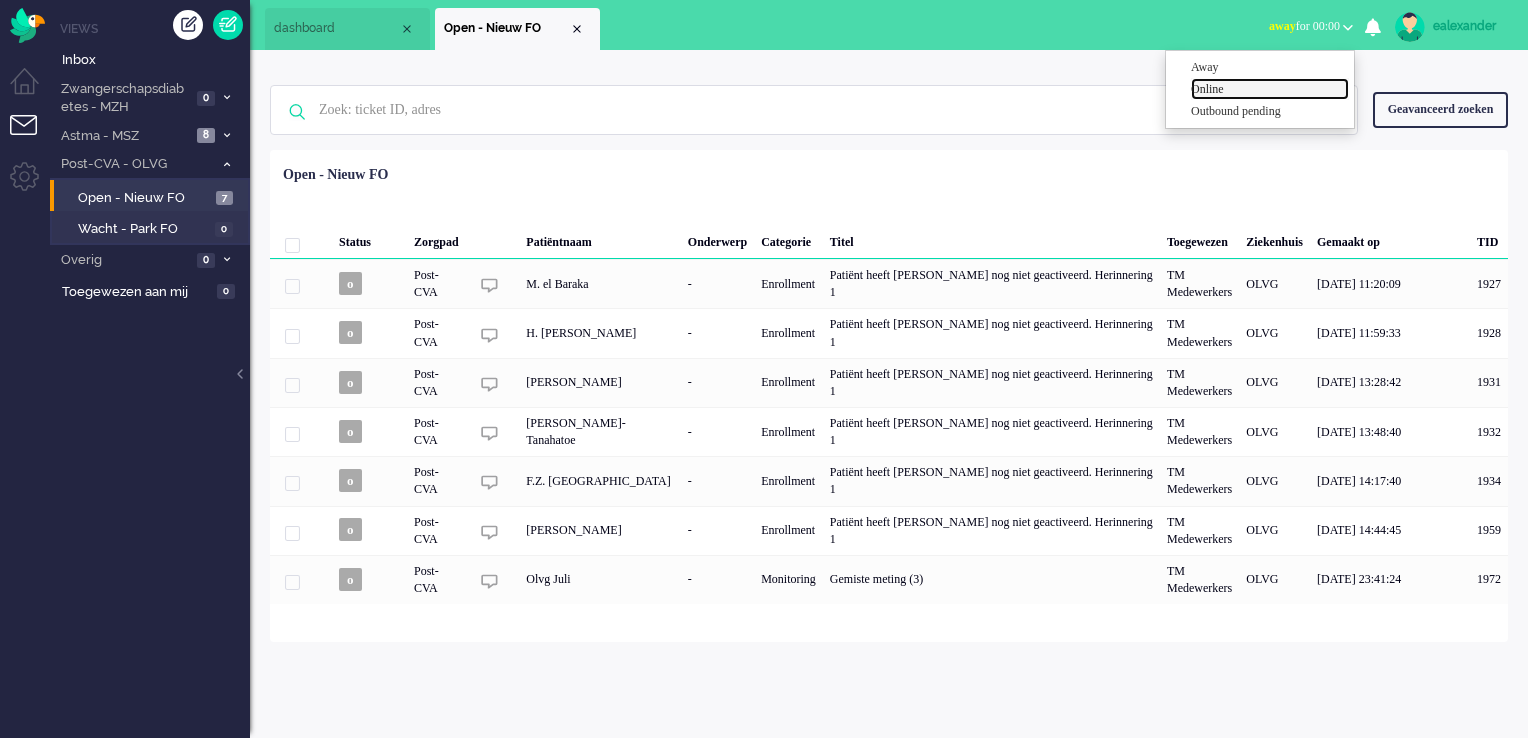 click on "Online" at bounding box center (1270, 89) 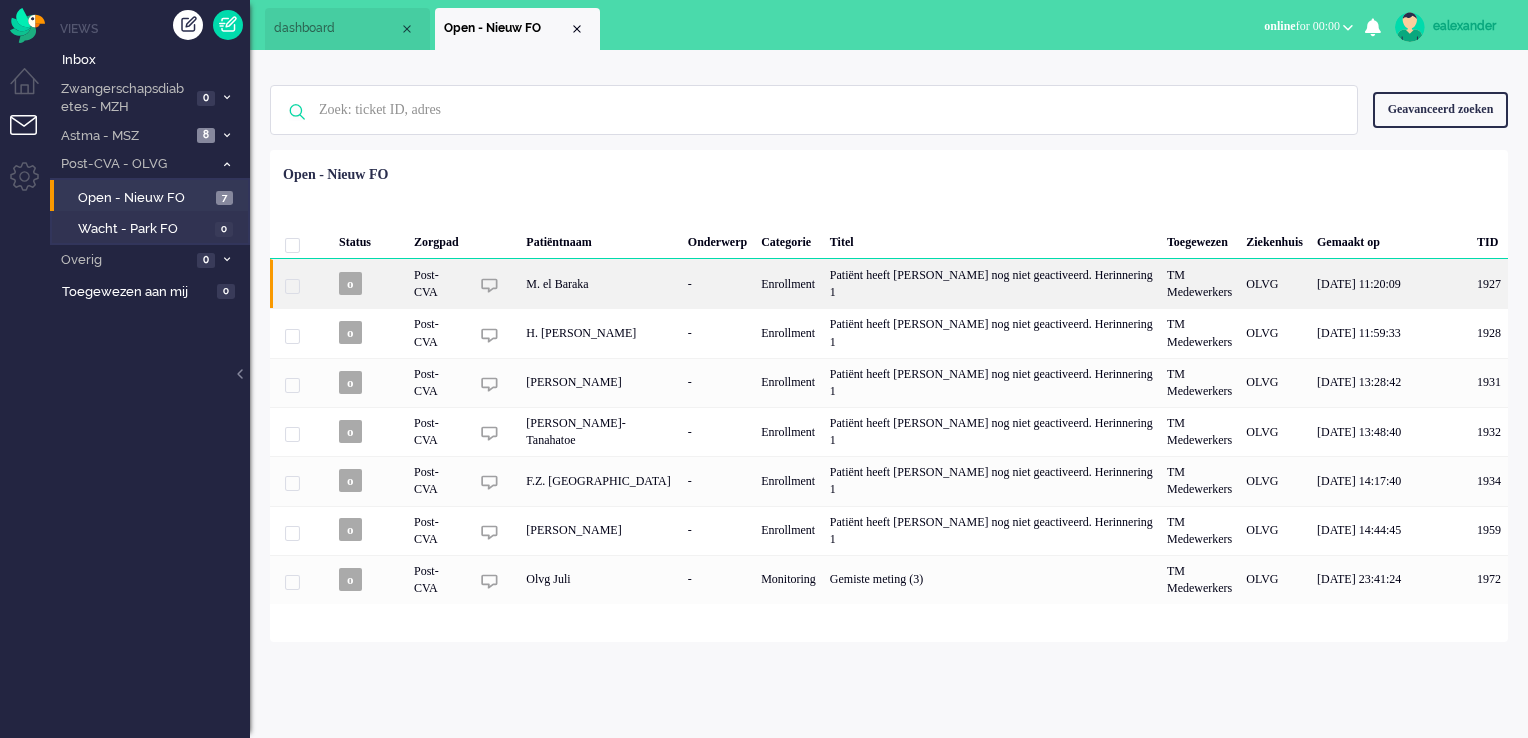 click on "Patiënt heeft [PERSON_NAME] nog niet geactiveerd. Herinnering 1" 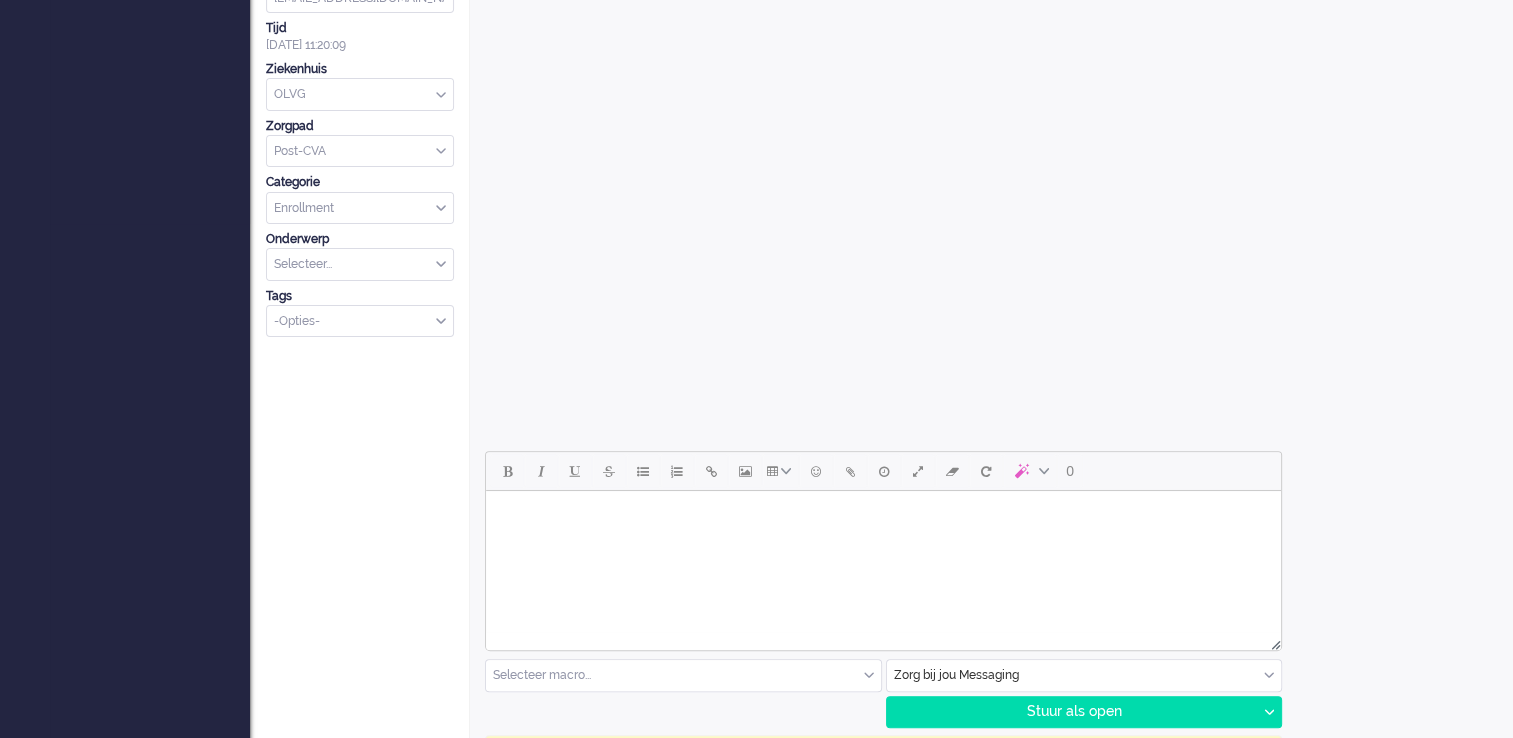 scroll, scrollTop: 655, scrollLeft: 0, axis: vertical 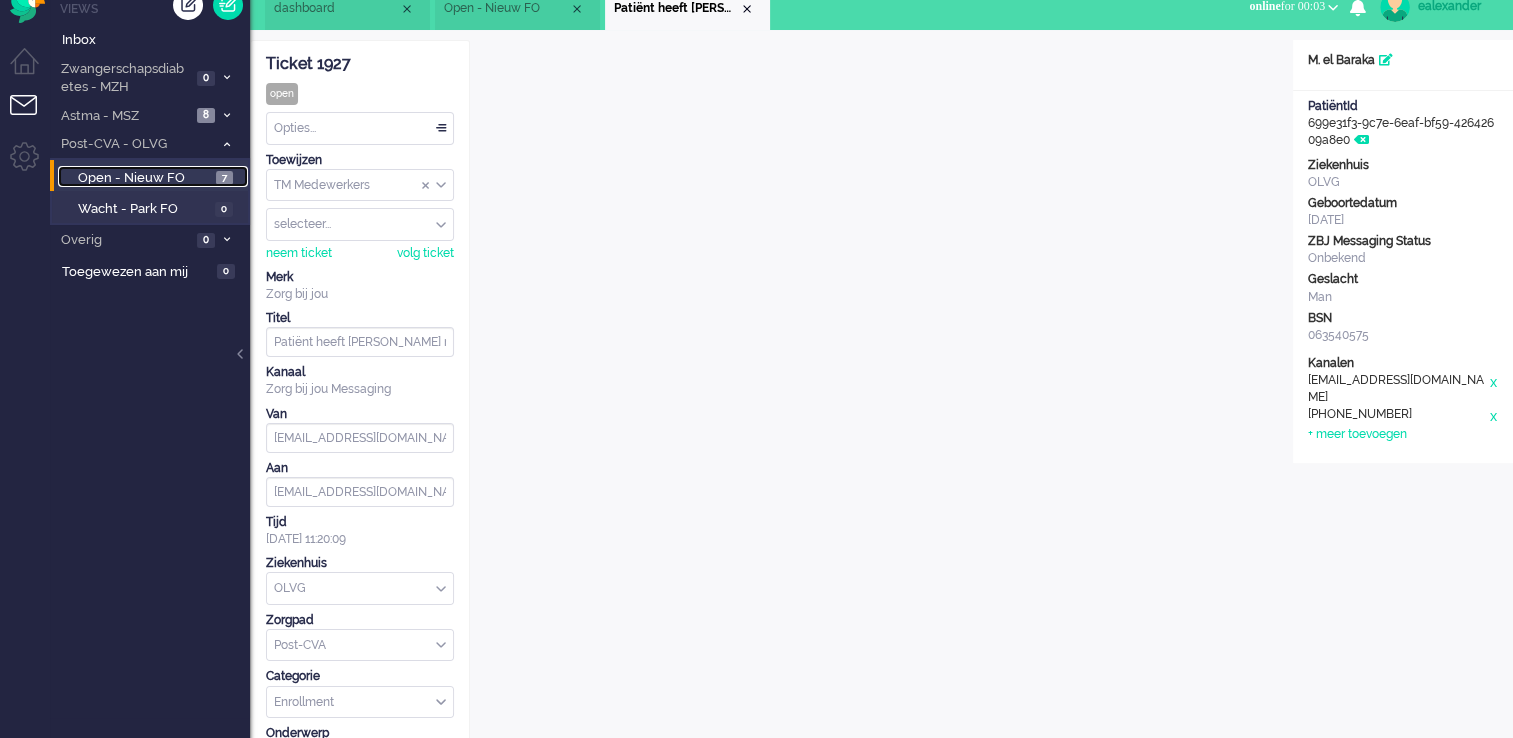 click on "Open - Nieuw FO" at bounding box center (144, 178) 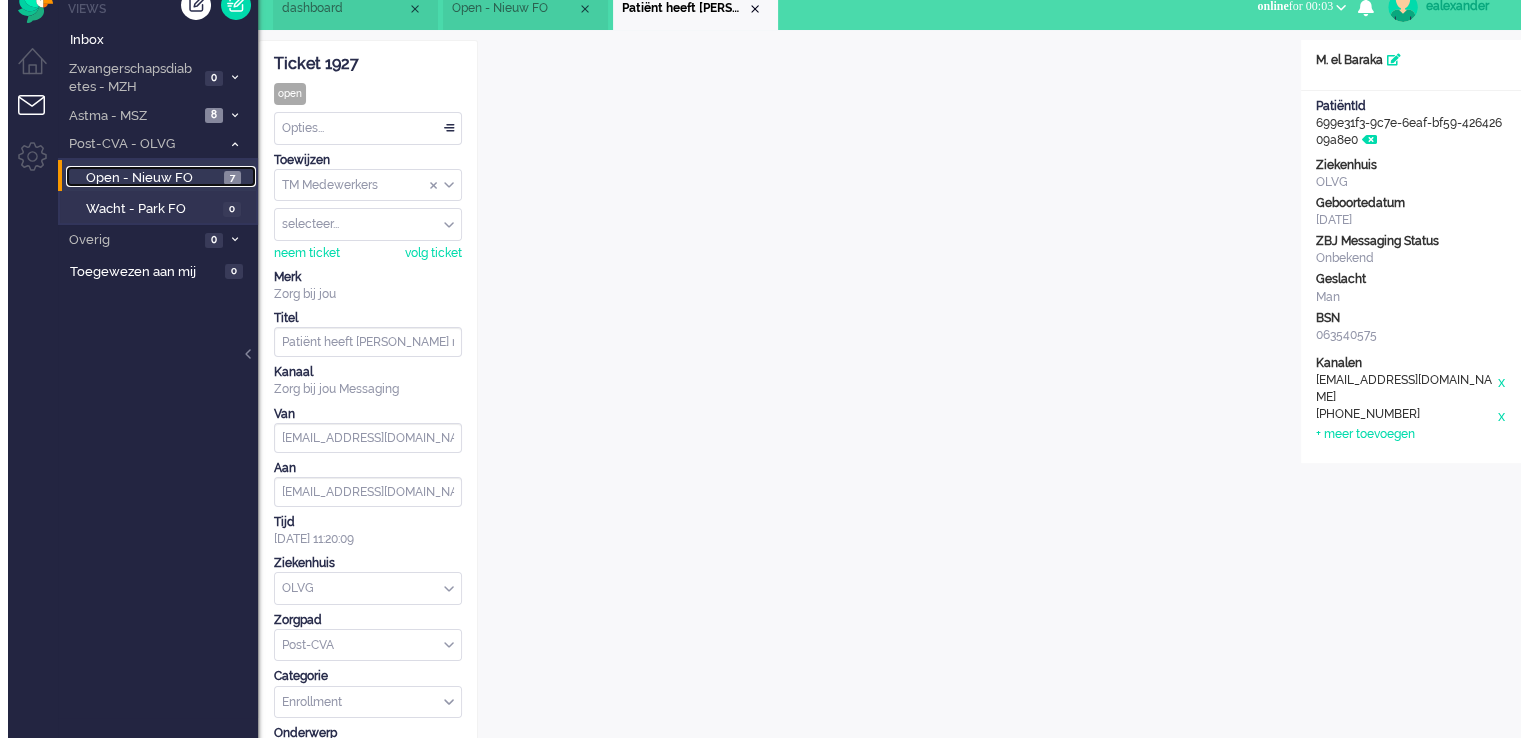 scroll, scrollTop: 0, scrollLeft: 0, axis: both 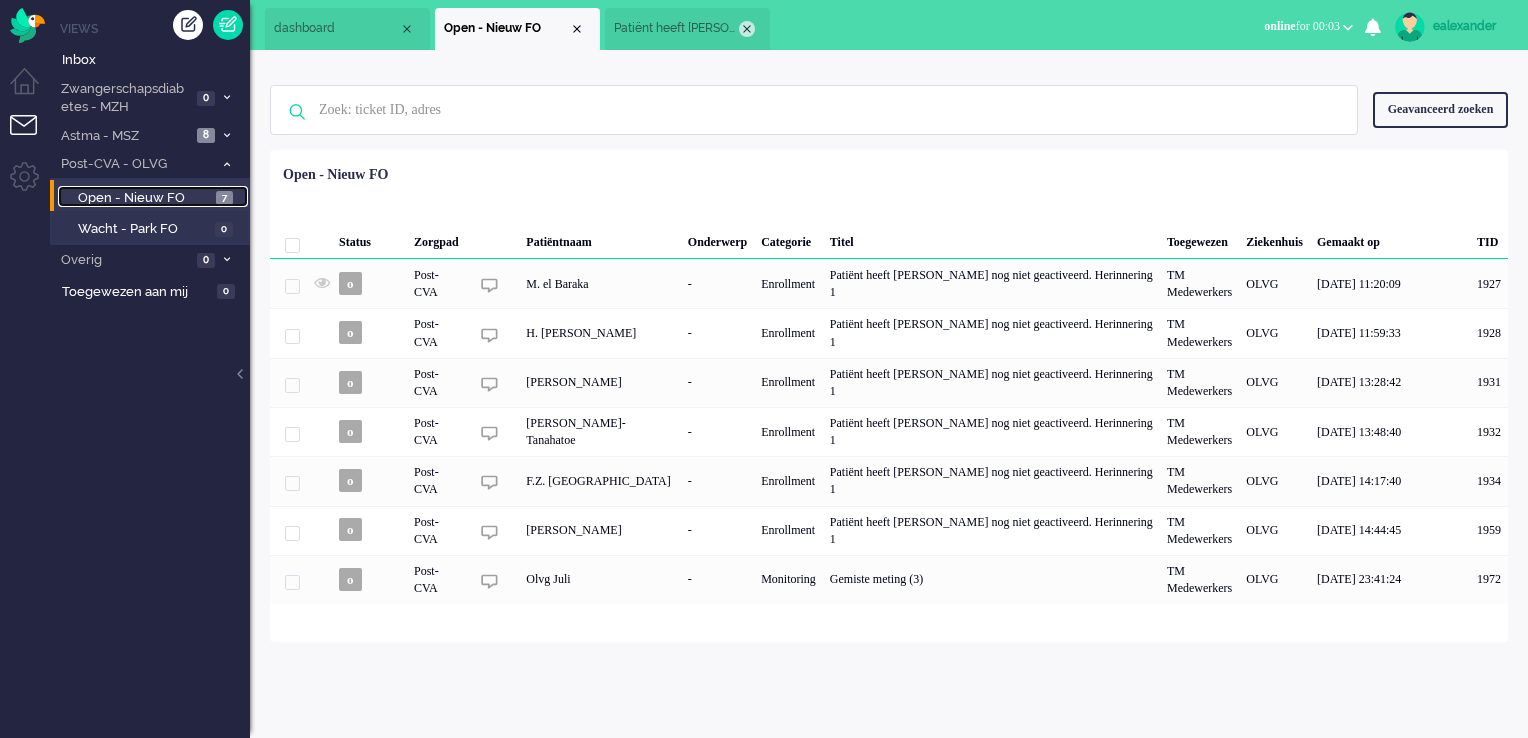 click at bounding box center [747, 29] 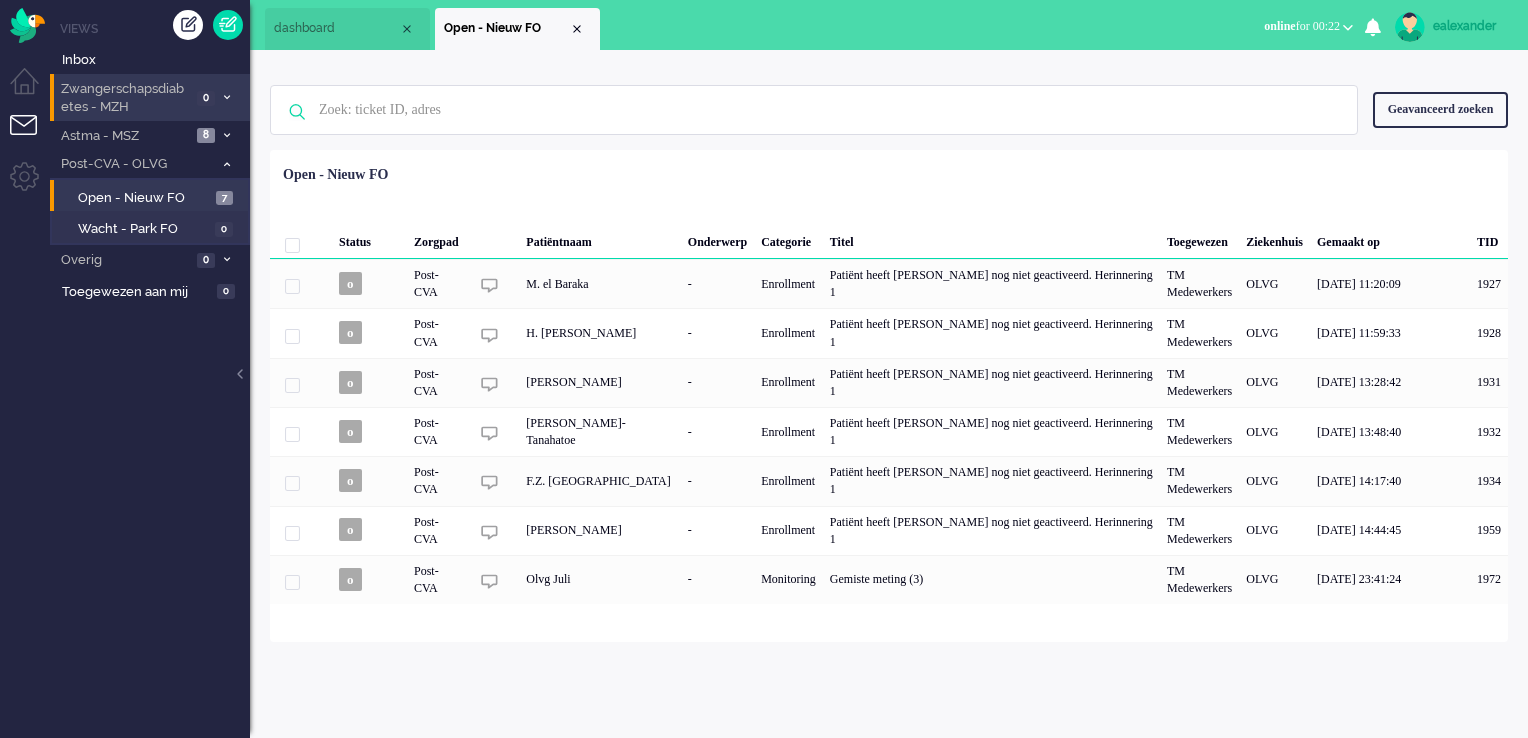 click on "Zwangerschapsdiabetes - MZH" at bounding box center [124, 98] 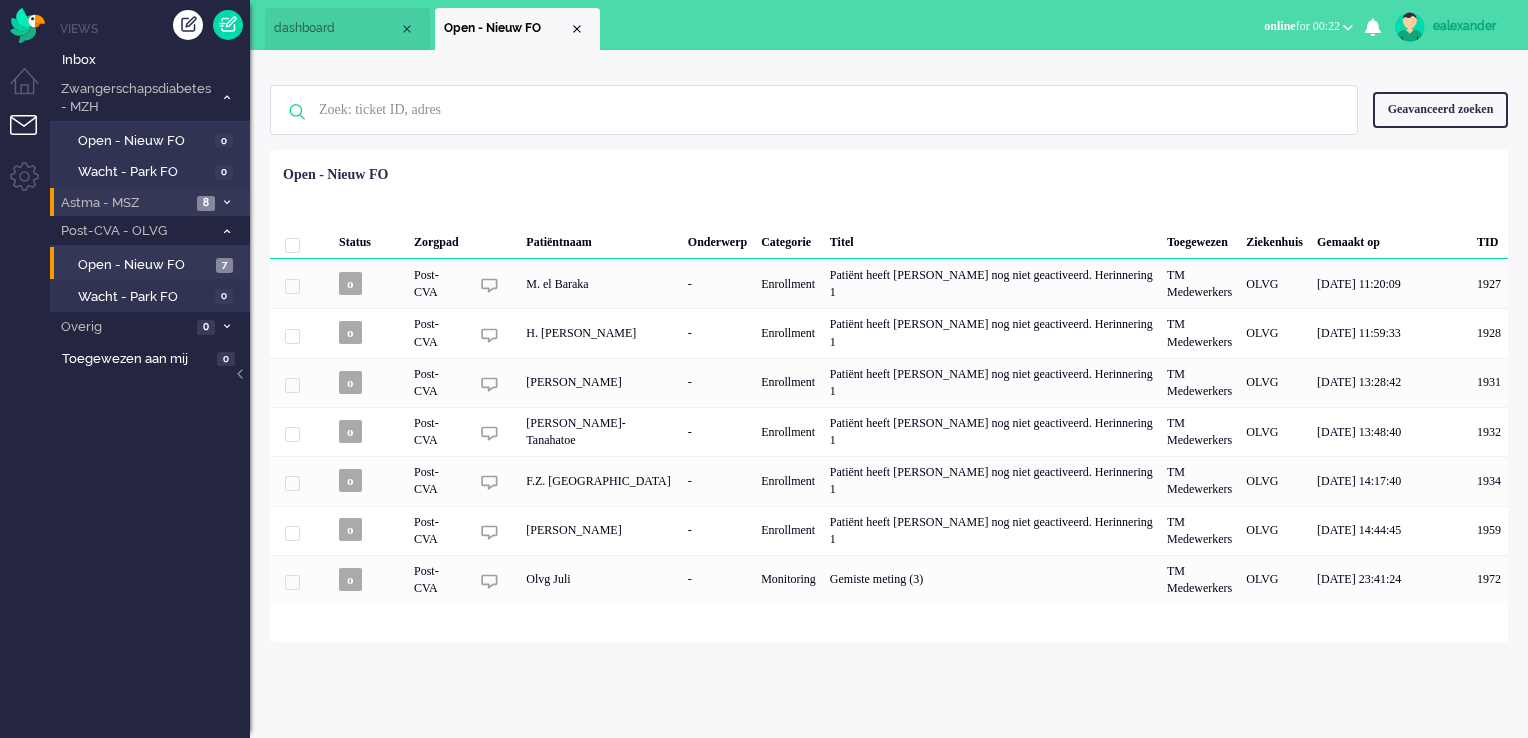 click on "Astma - MSZ
8" at bounding box center [150, 202] 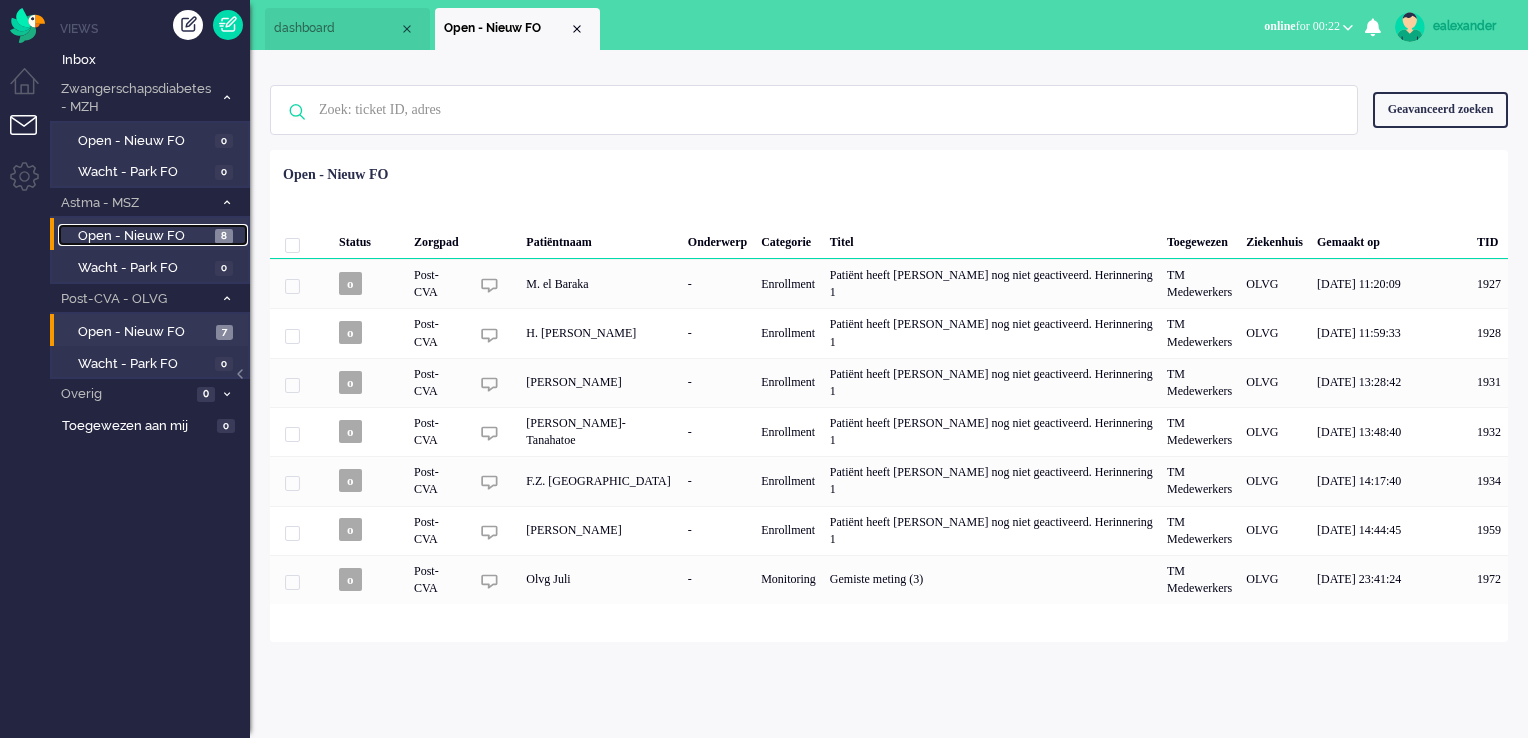 click on "Open - Nieuw FO
8" at bounding box center [153, 235] 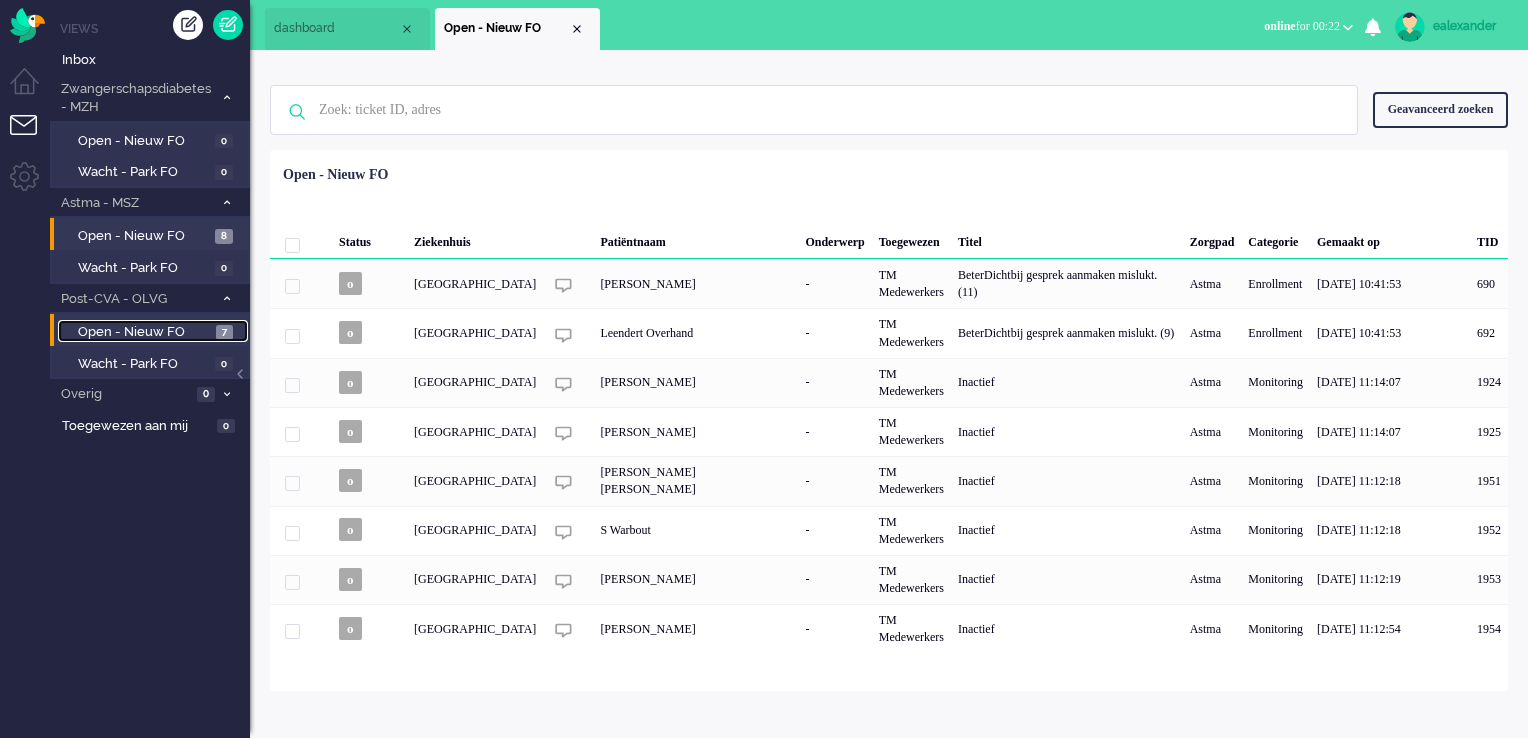 click on "Open - Nieuw FO" at bounding box center (144, 332) 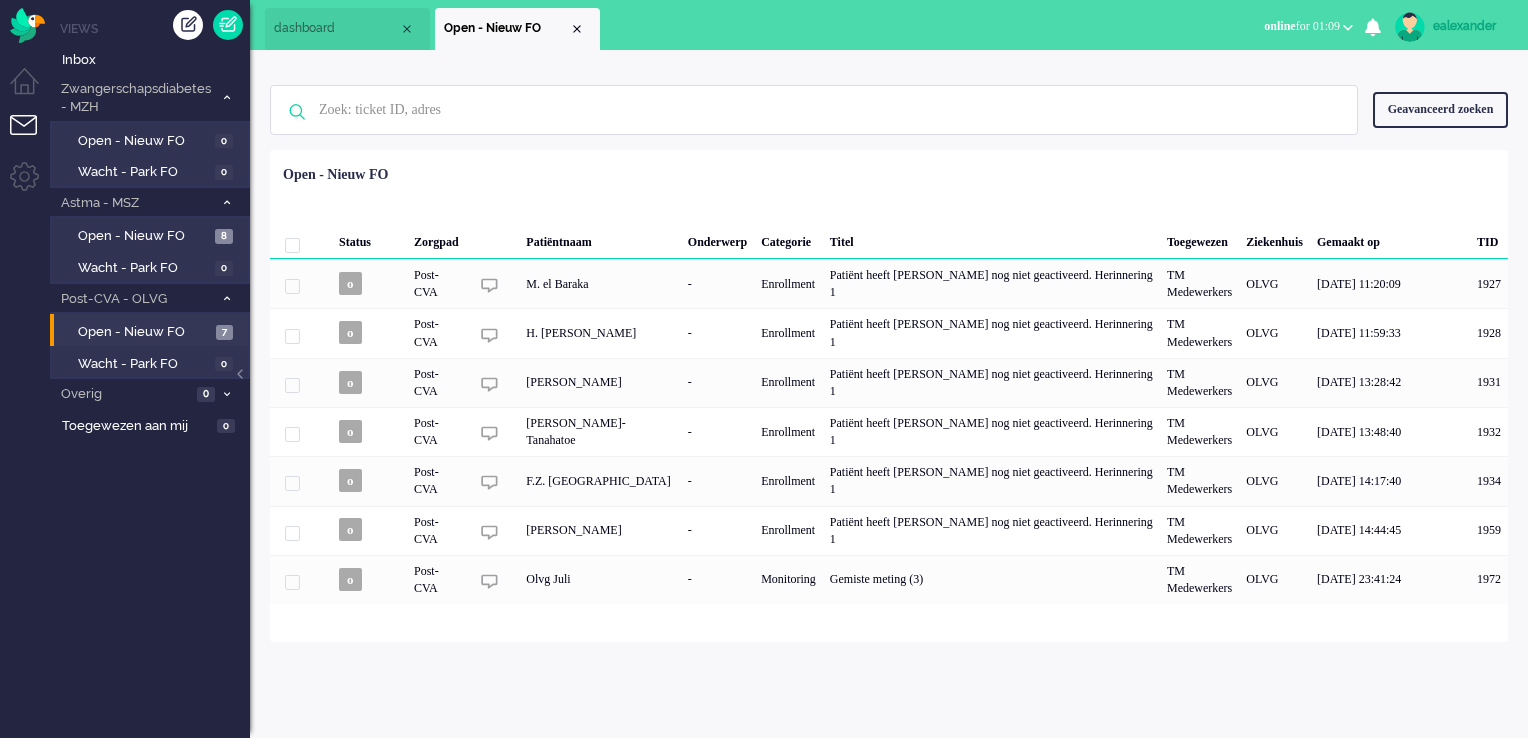 click on "online  for 01:09" at bounding box center [1302, 26] 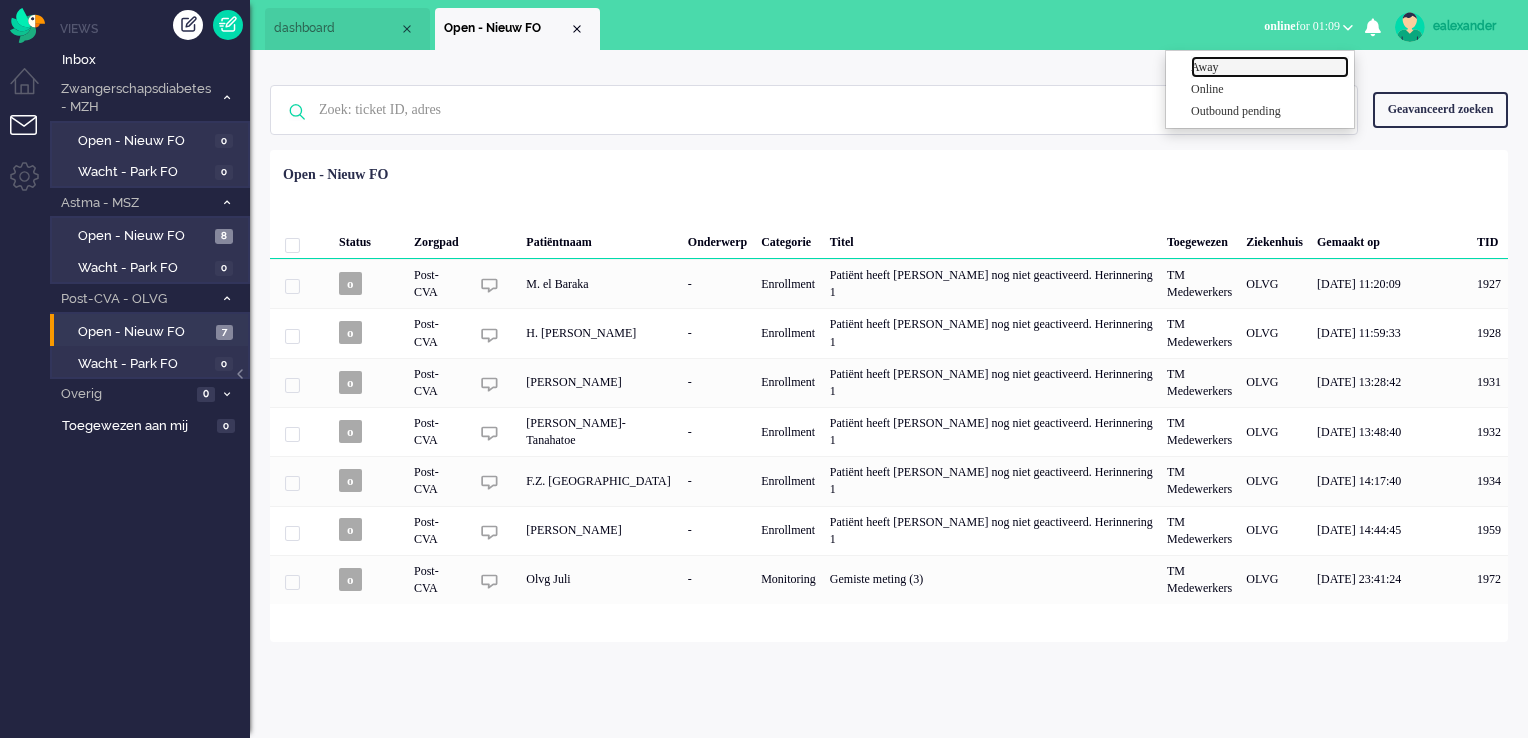 click on "Away" at bounding box center (1270, 67) 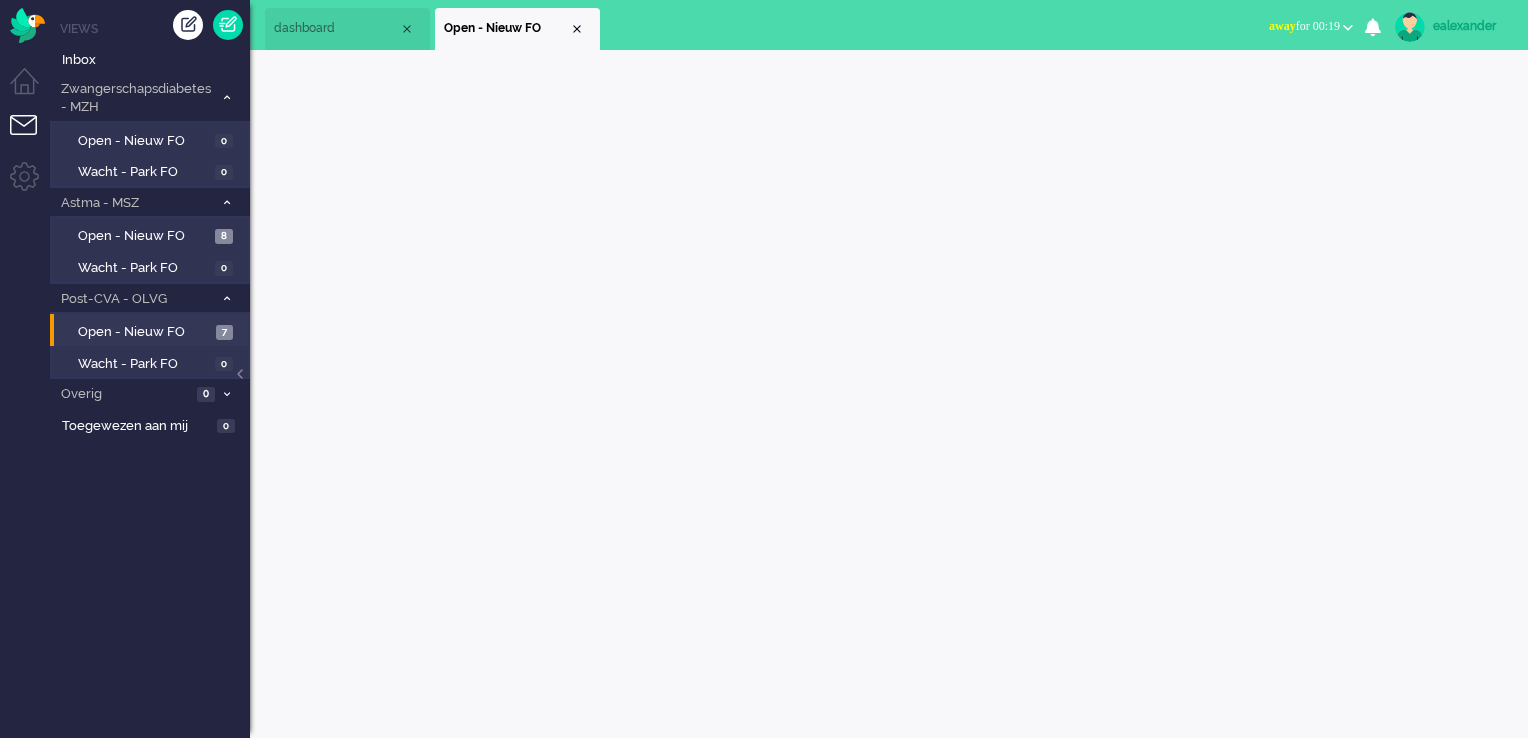 click on "away  for 00:19" at bounding box center (1304, 26) 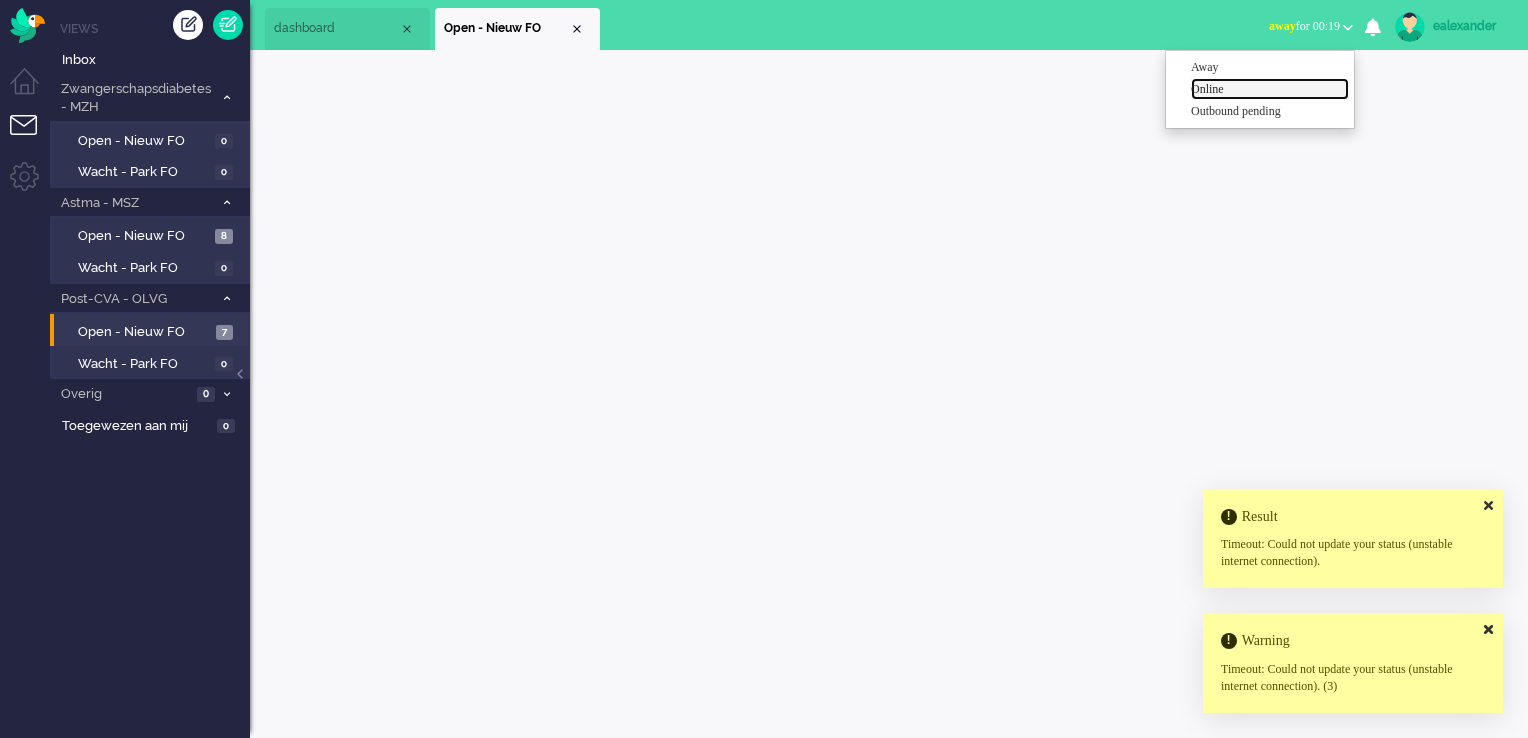 click on "Online" at bounding box center [1270, 89] 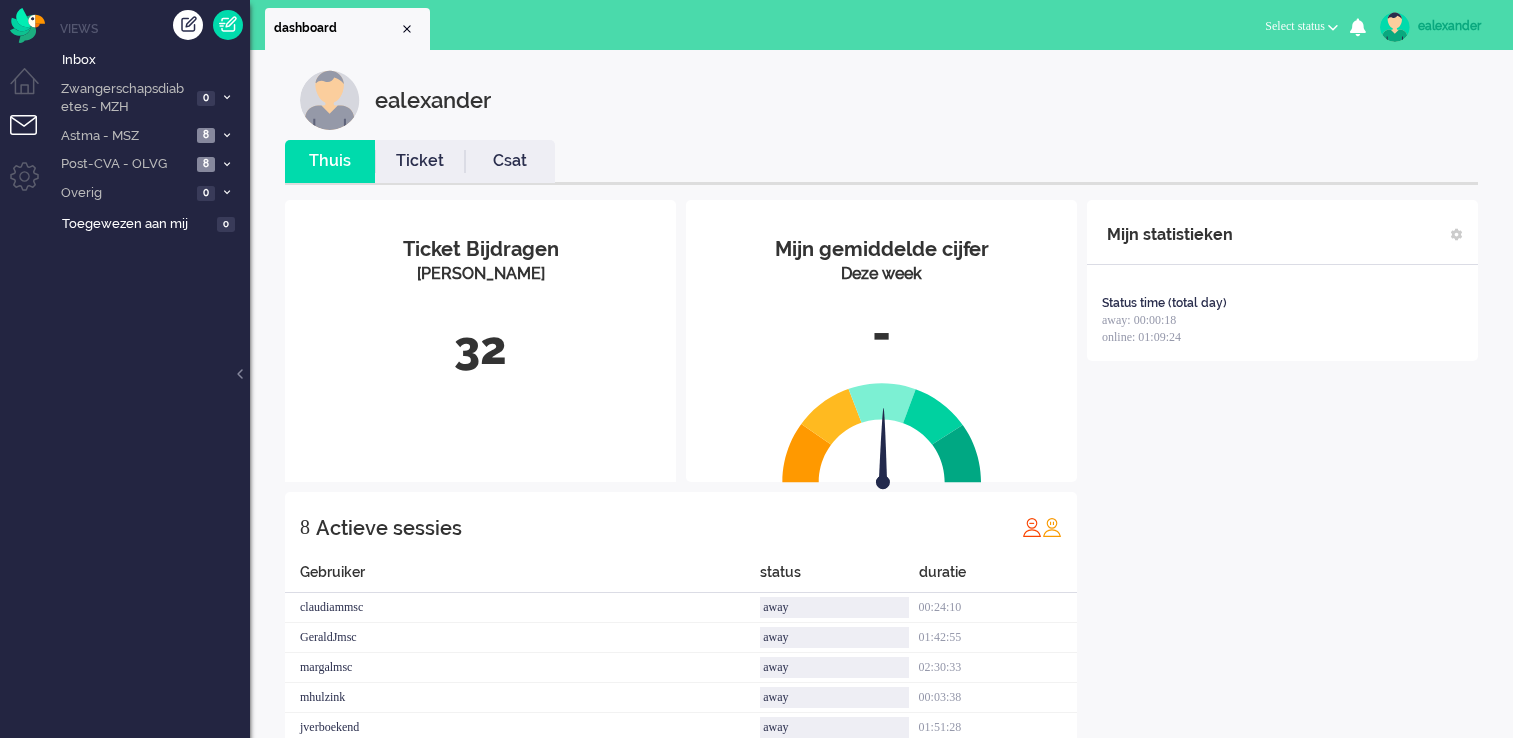 scroll, scrollTop: 0, scrollLeft: 0, axis: both 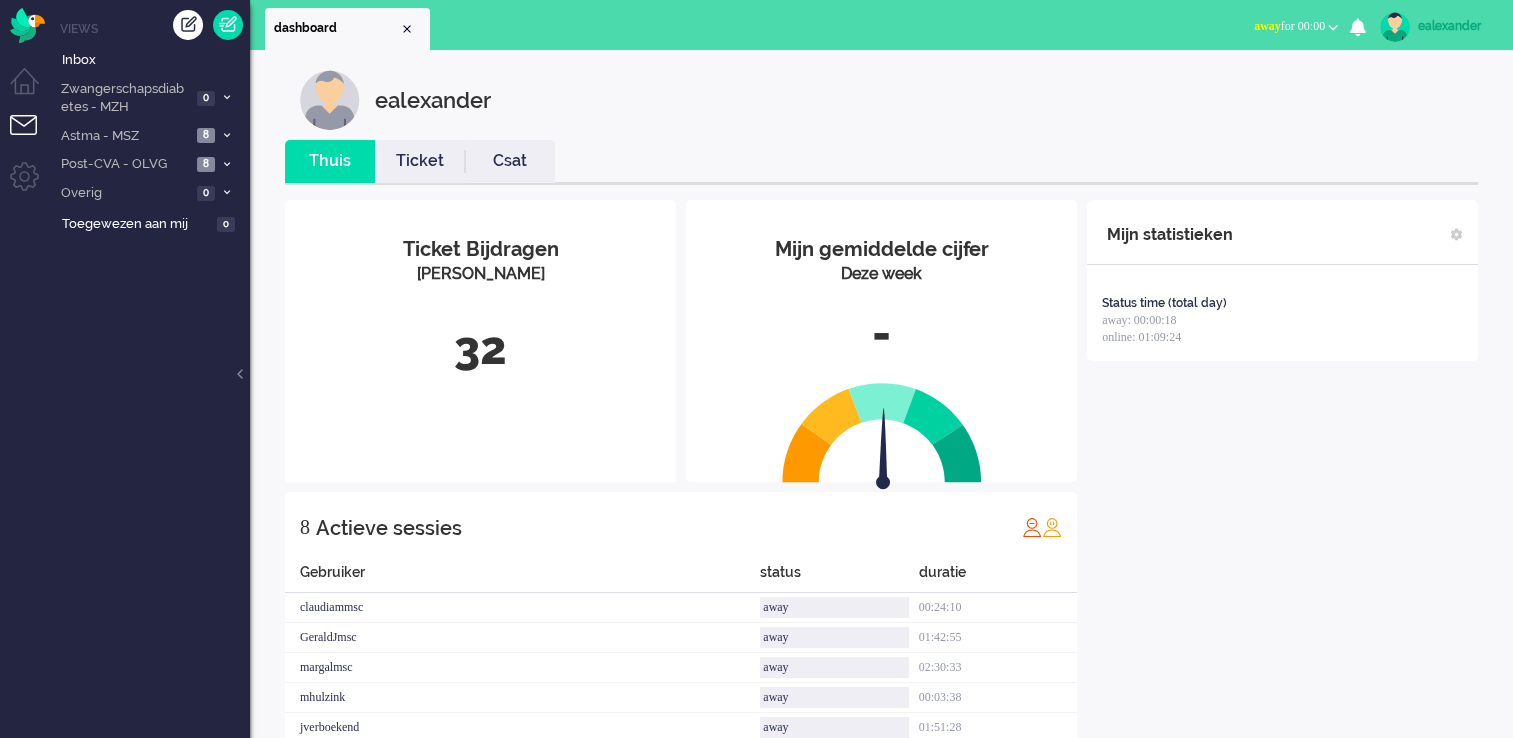 click on "away  for 00:00" at bounding box center [1296, 26] 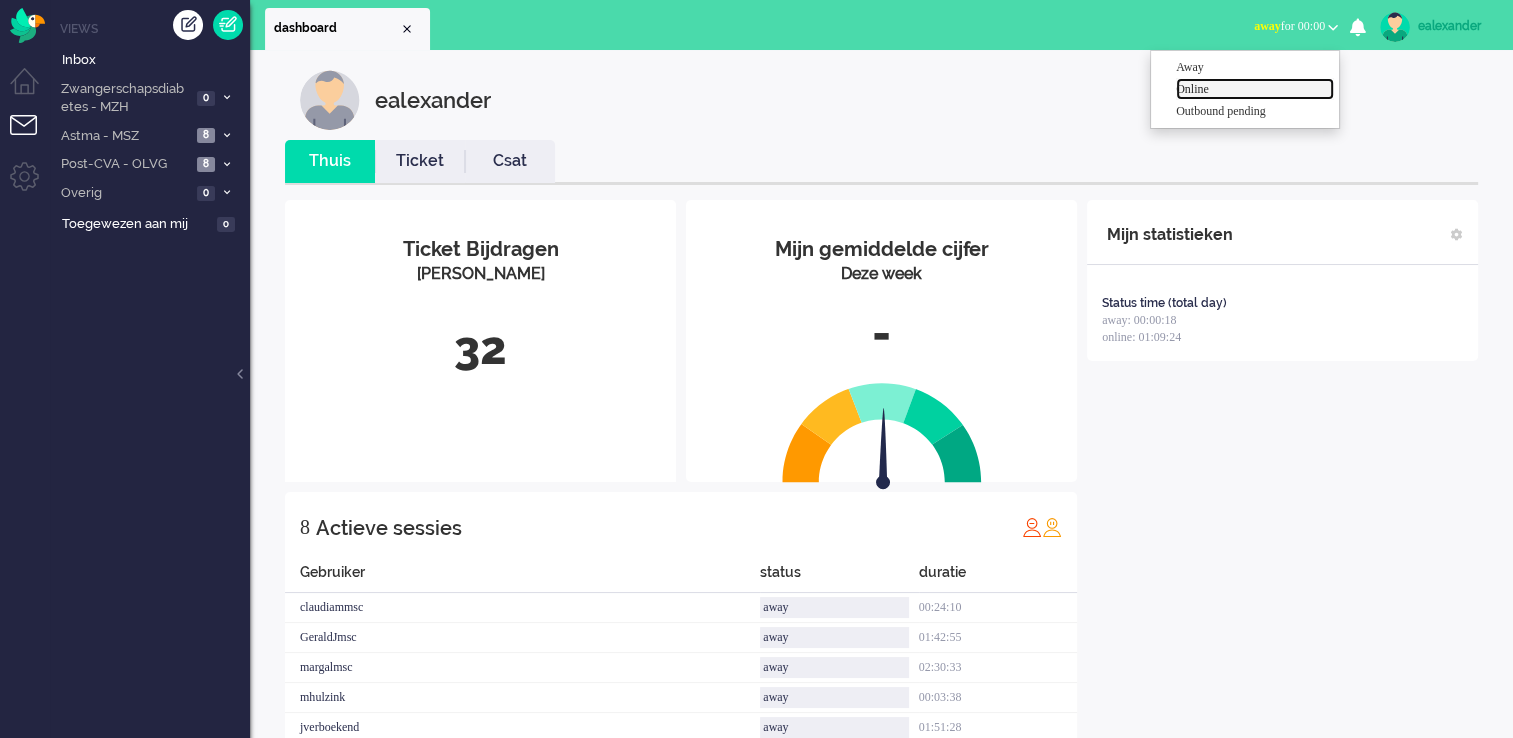 click on "Online" at bounding box center (1255, 89) 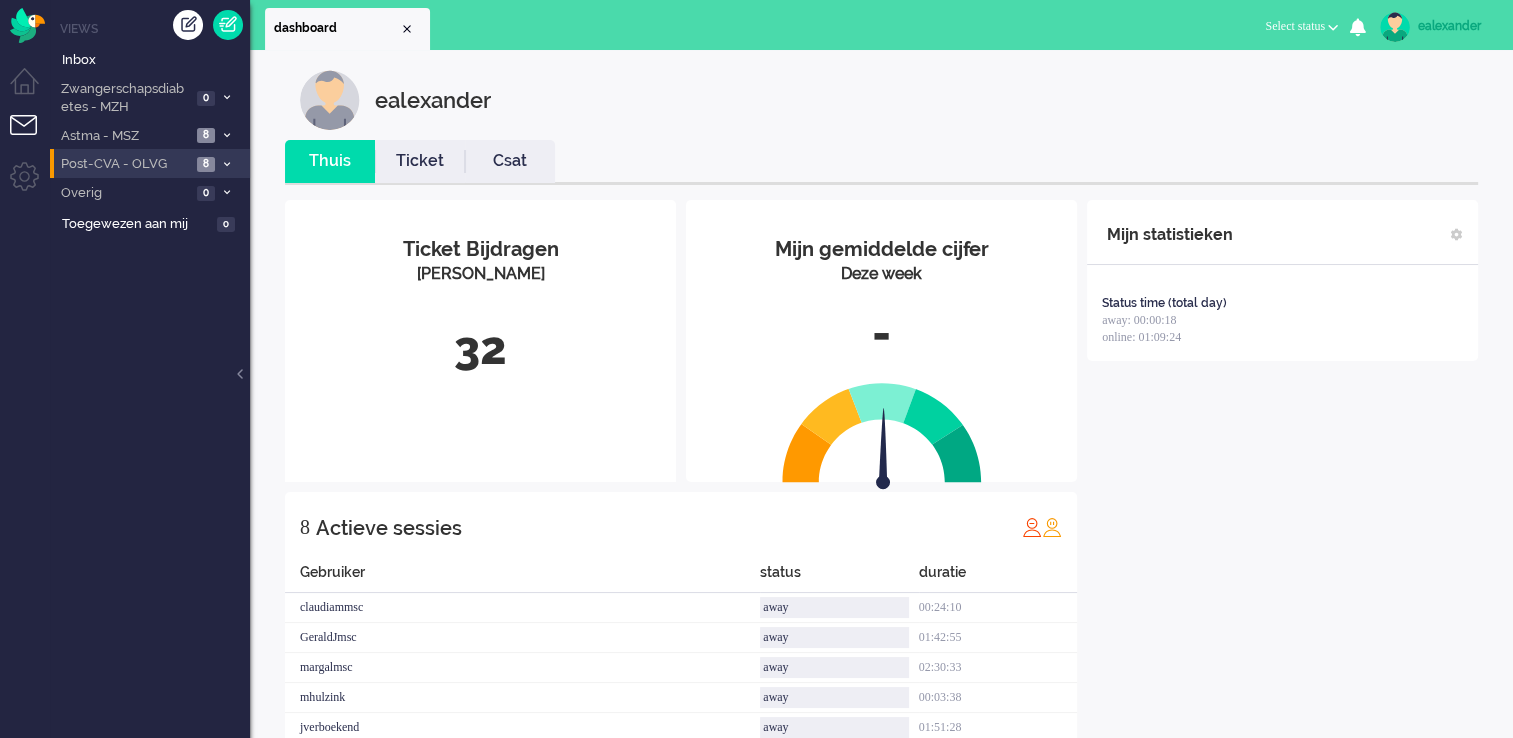 click on "Post-CVA - OLVG
8" at bounding box center [150, 163] 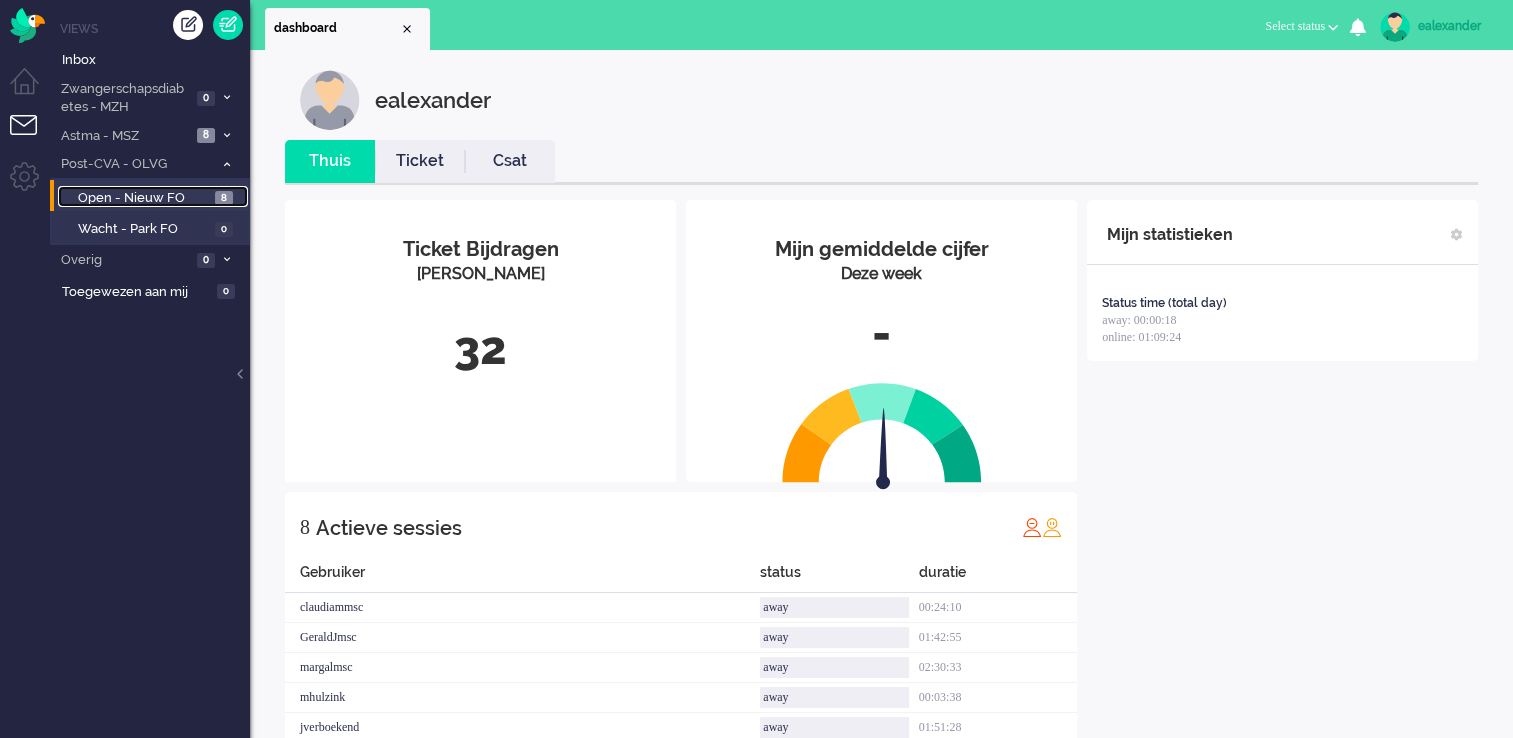 click on "8" at bounding box center [224, 198] 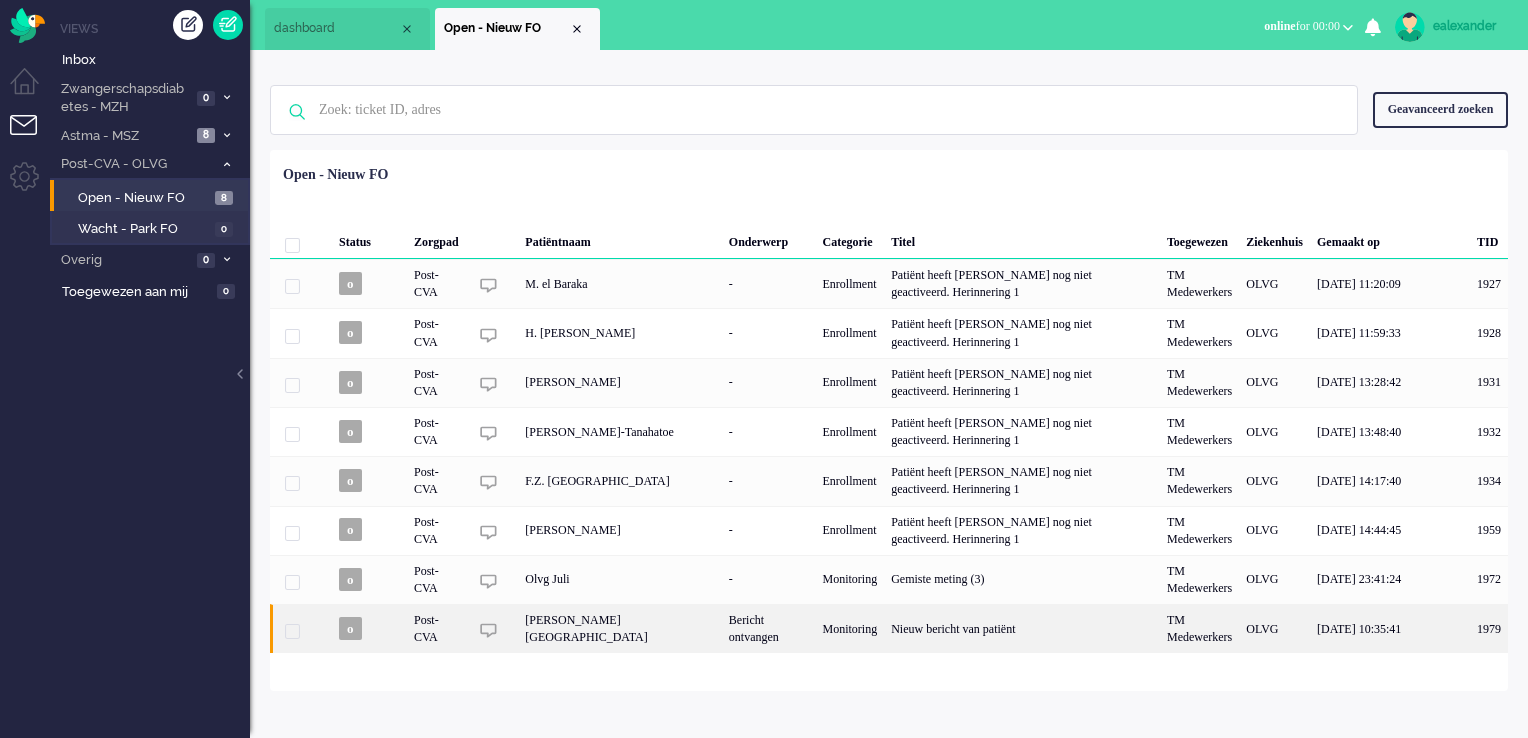 click on "Nieuw bericht van patiënt" 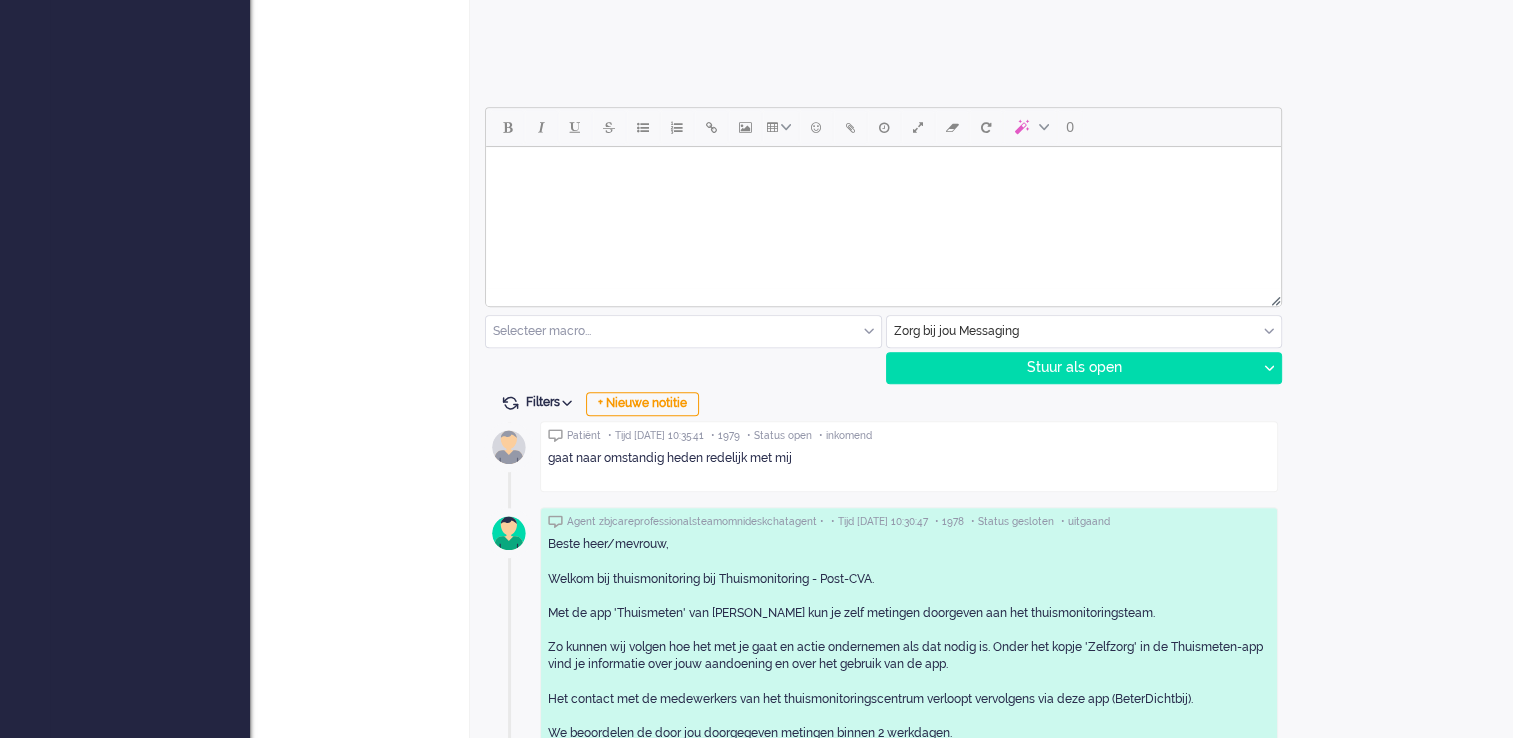 scroll, scrollTop: 860, scrollLeft: 0, axis: vertical 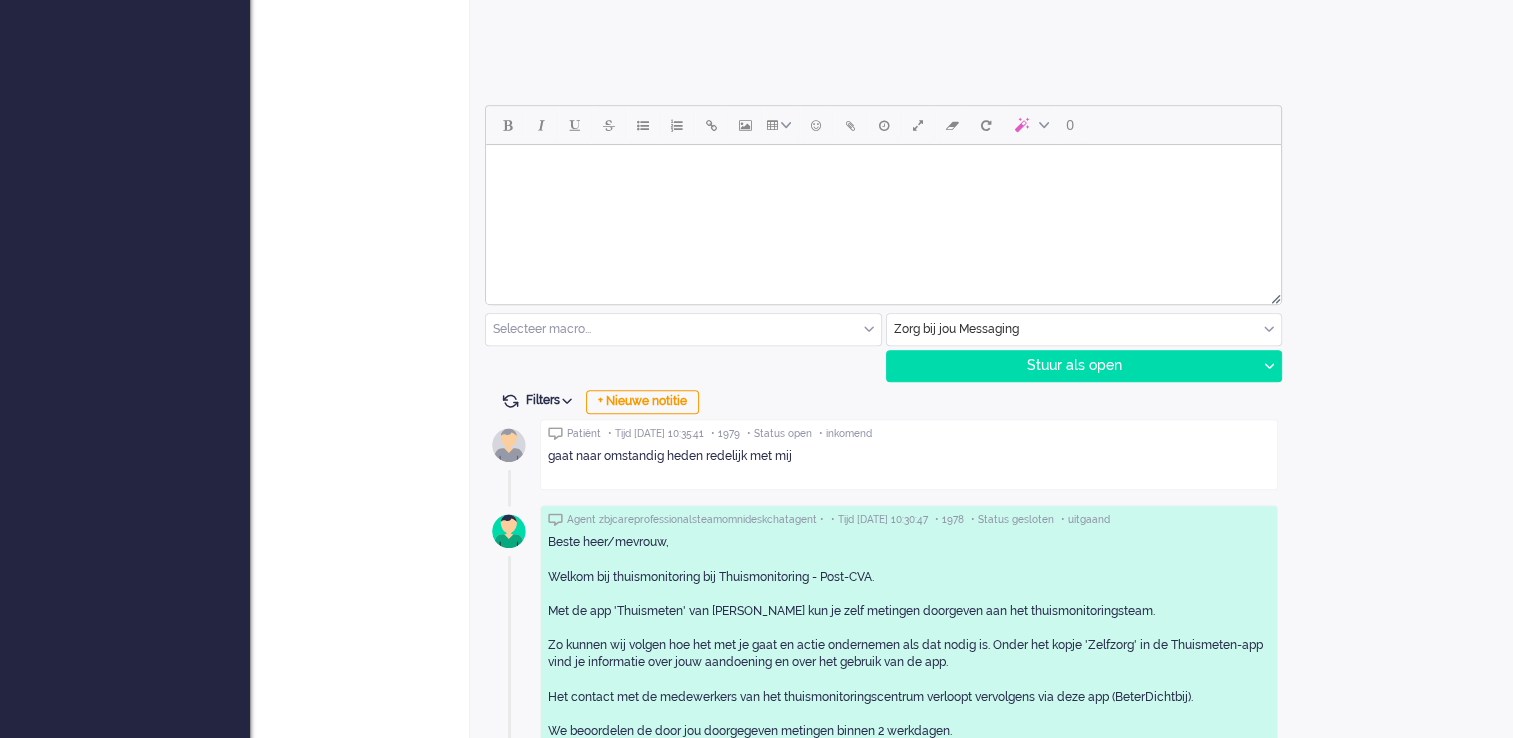 click at bounding box center [883, 170] 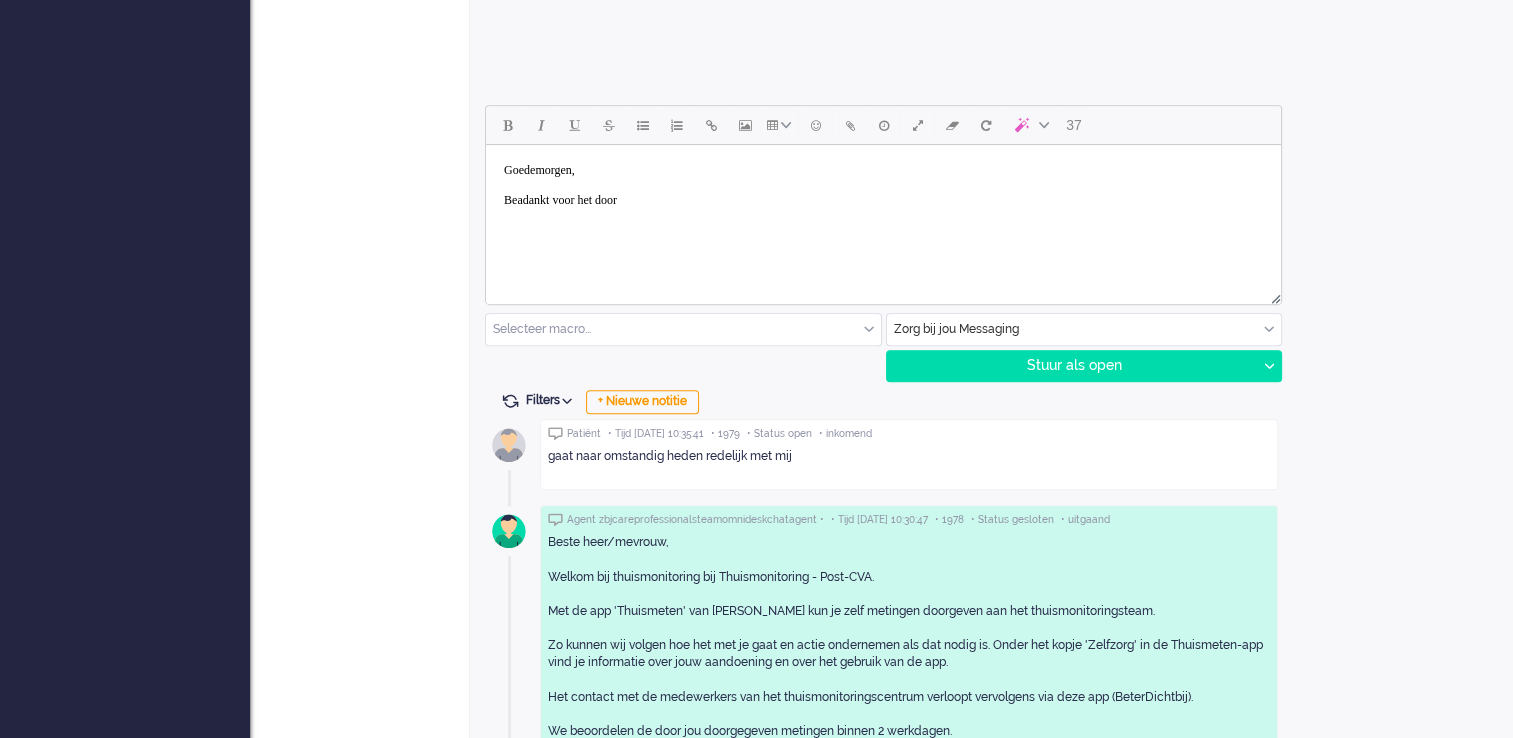 click on "Goedemorgen,  Beadankt voor het door" at bounding box center (883, 185) 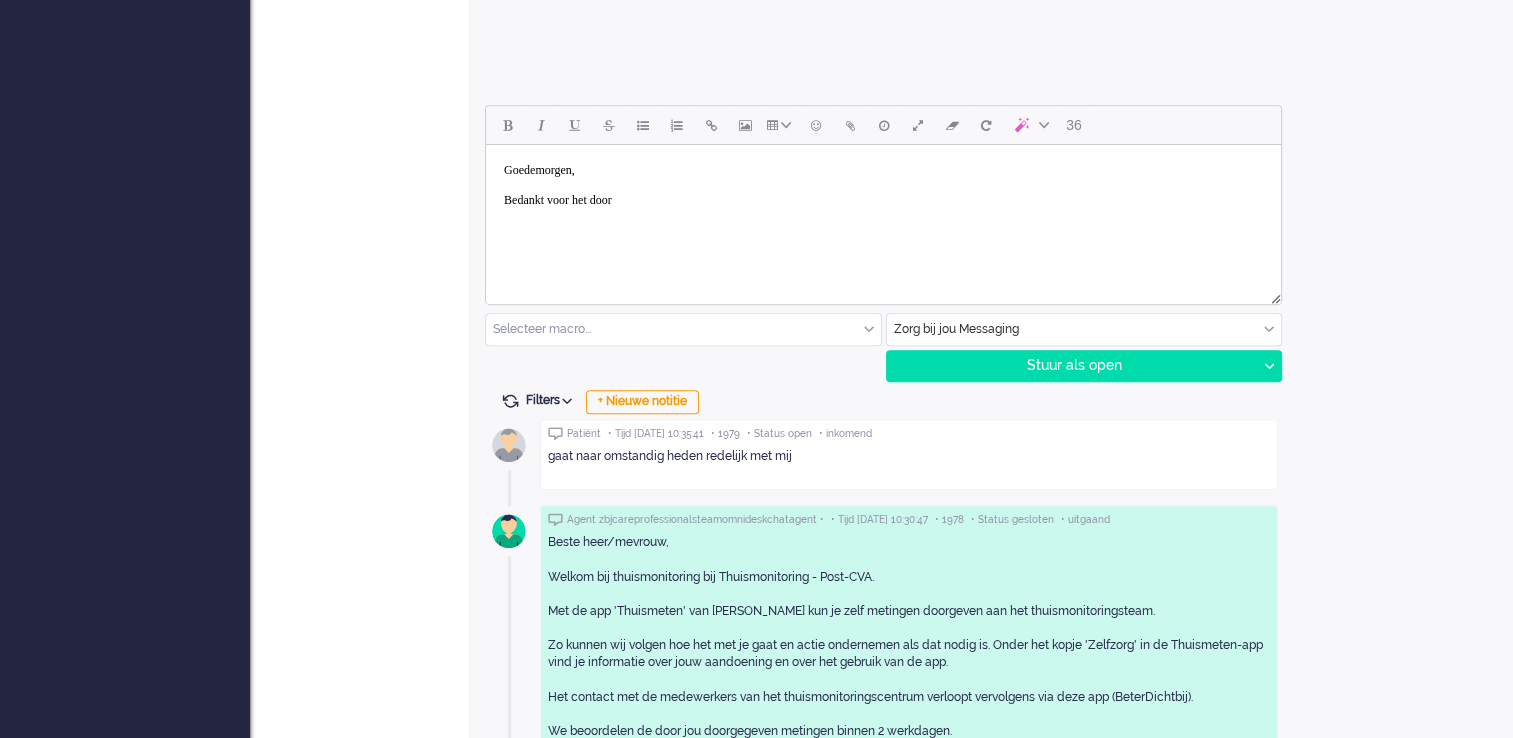click on "Goedemorgen,  Bedankt voor het door" at bounding box center [883, 185] 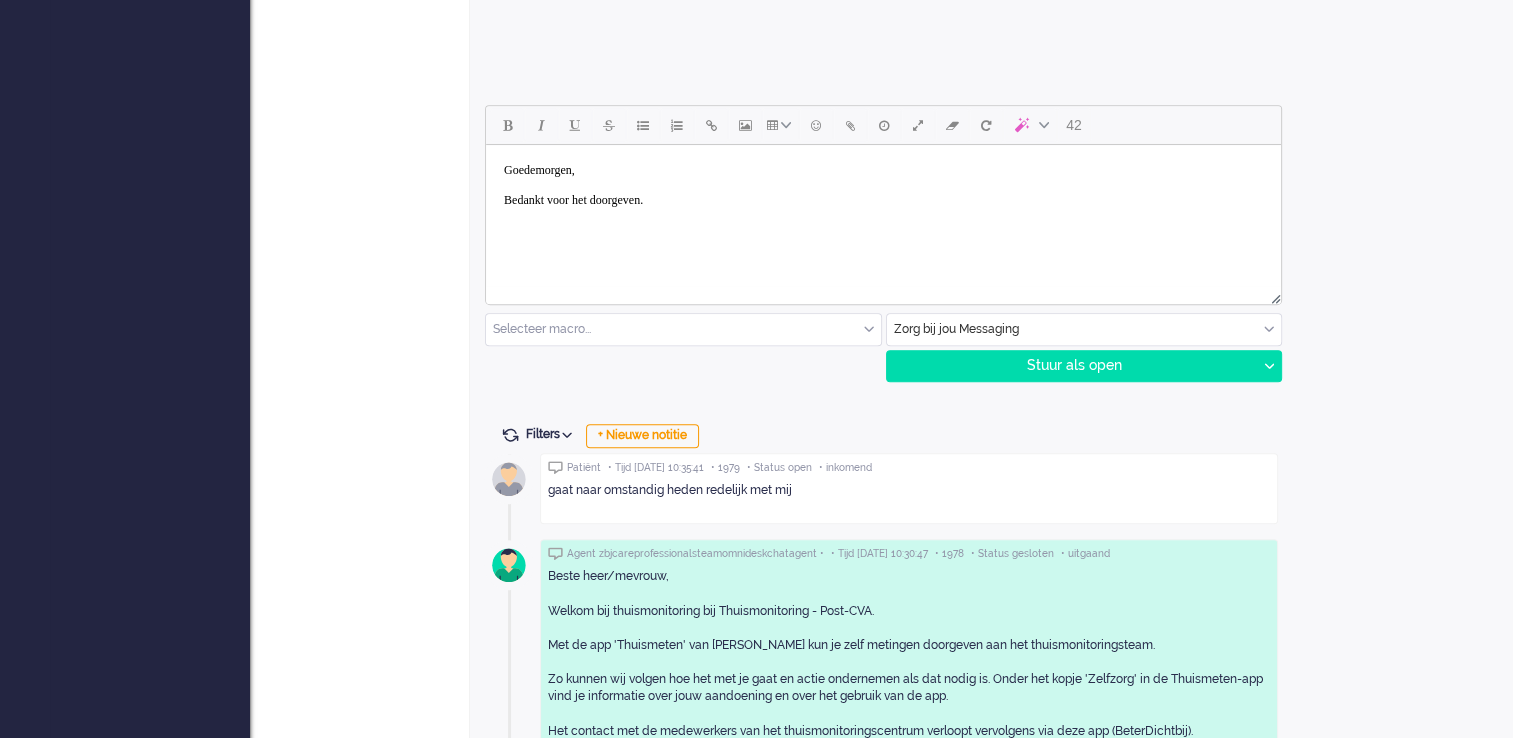 click on "Goedemorgen,  Bedankt voor het doorgeven." at bounding box center (883, 185) 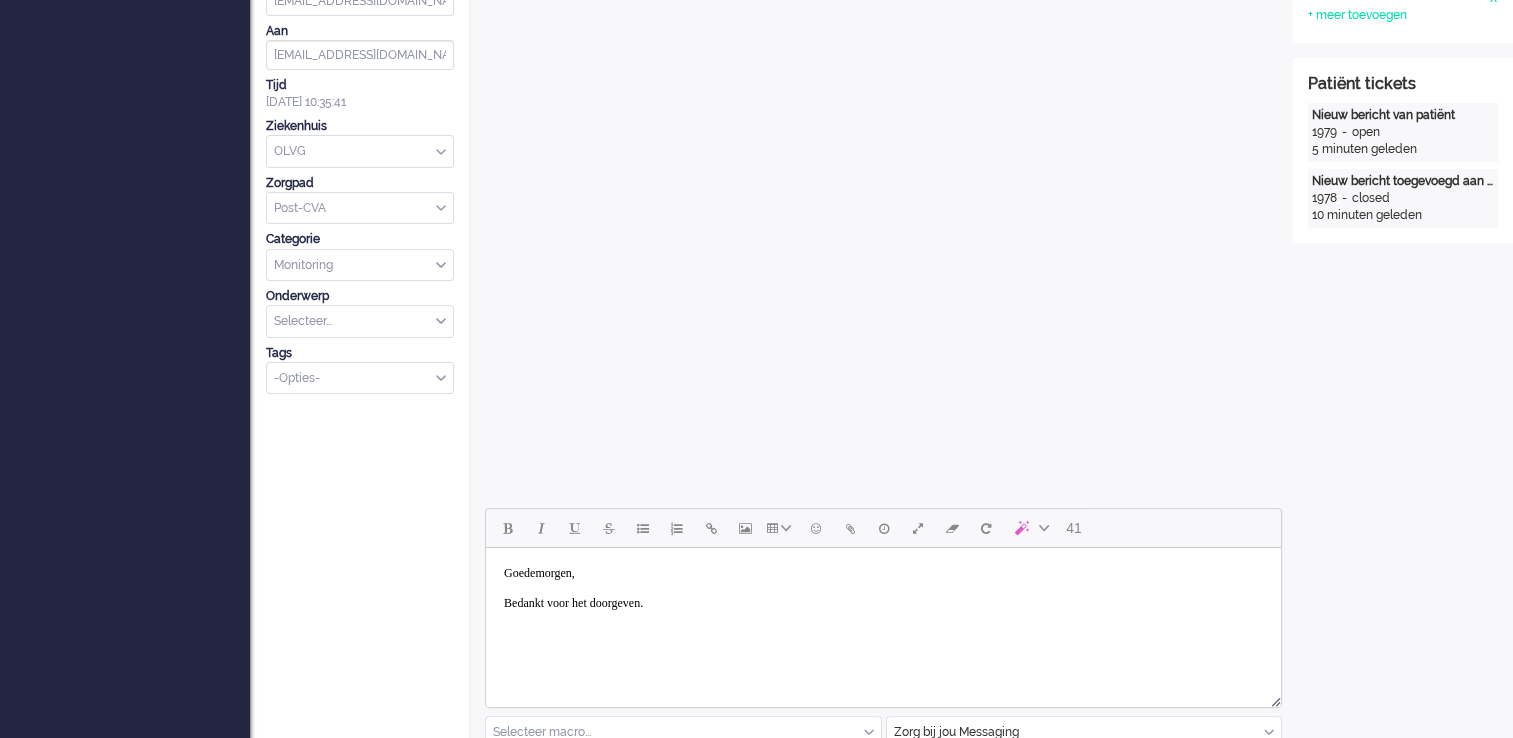 scroll, scrollTop: 600, scrollLeft: 0, axis: vertical 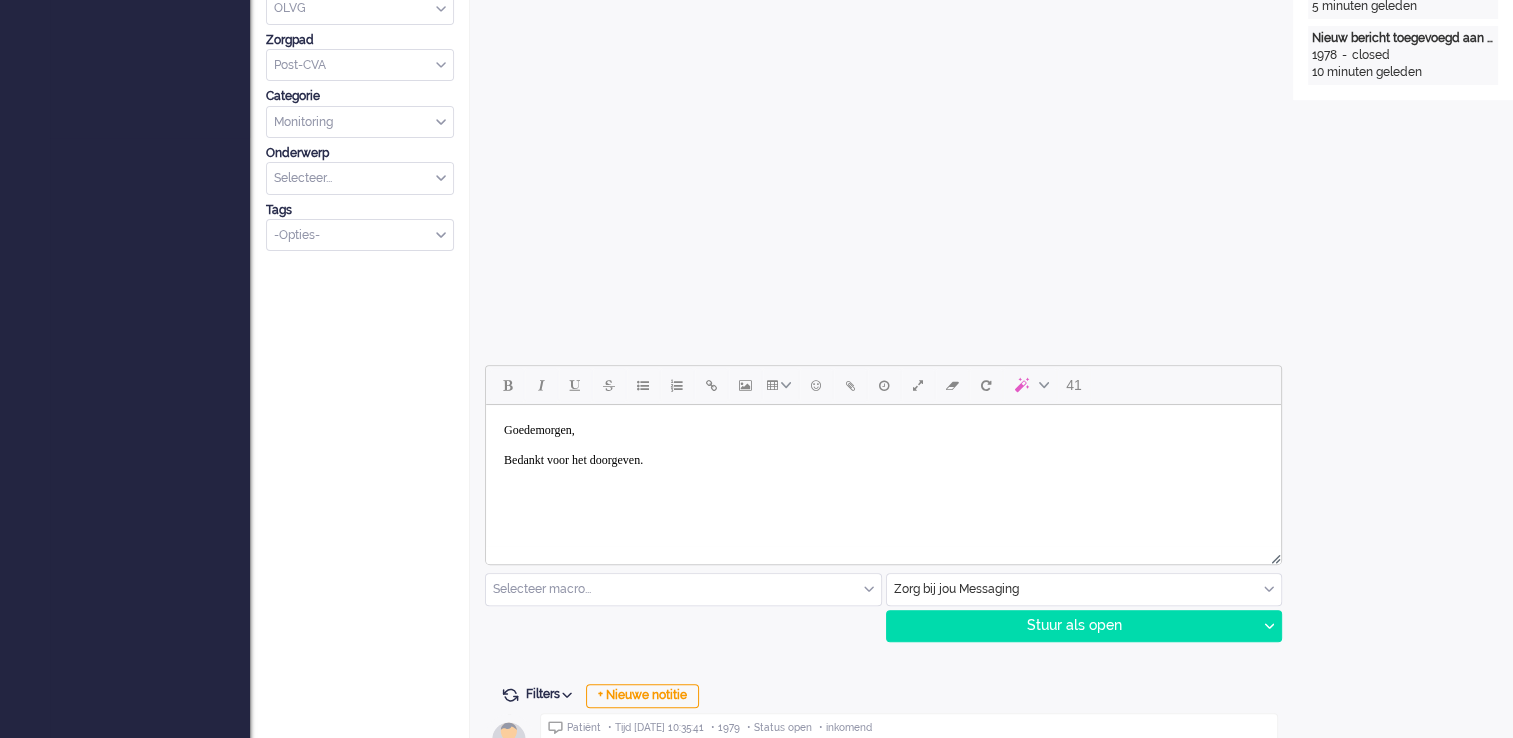 click on "Goedemorgen, Bedankt voor het doorgeven." at bounding box center [883, 445] 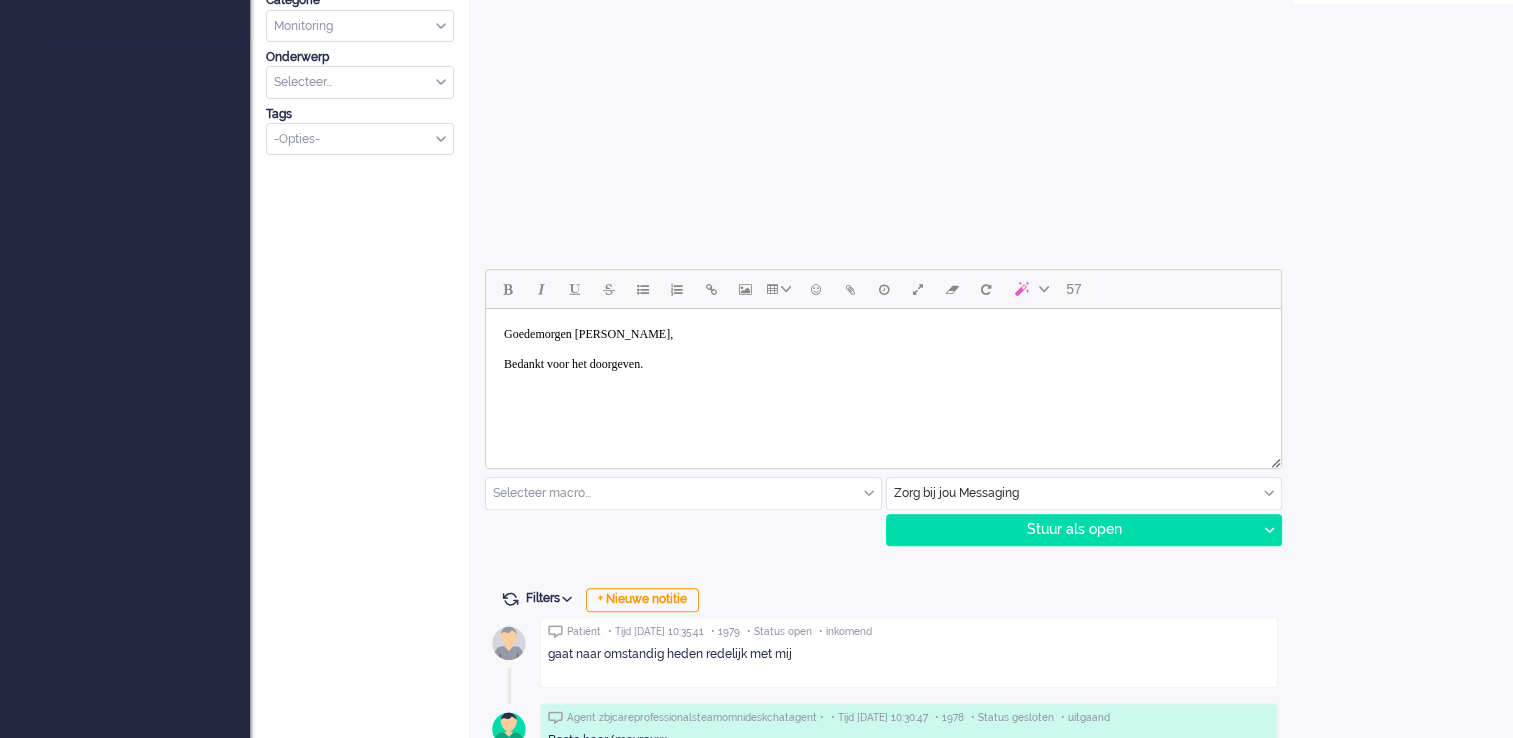 scroll, scrollTop: 700, scrollLeft: 0, axis: vertical 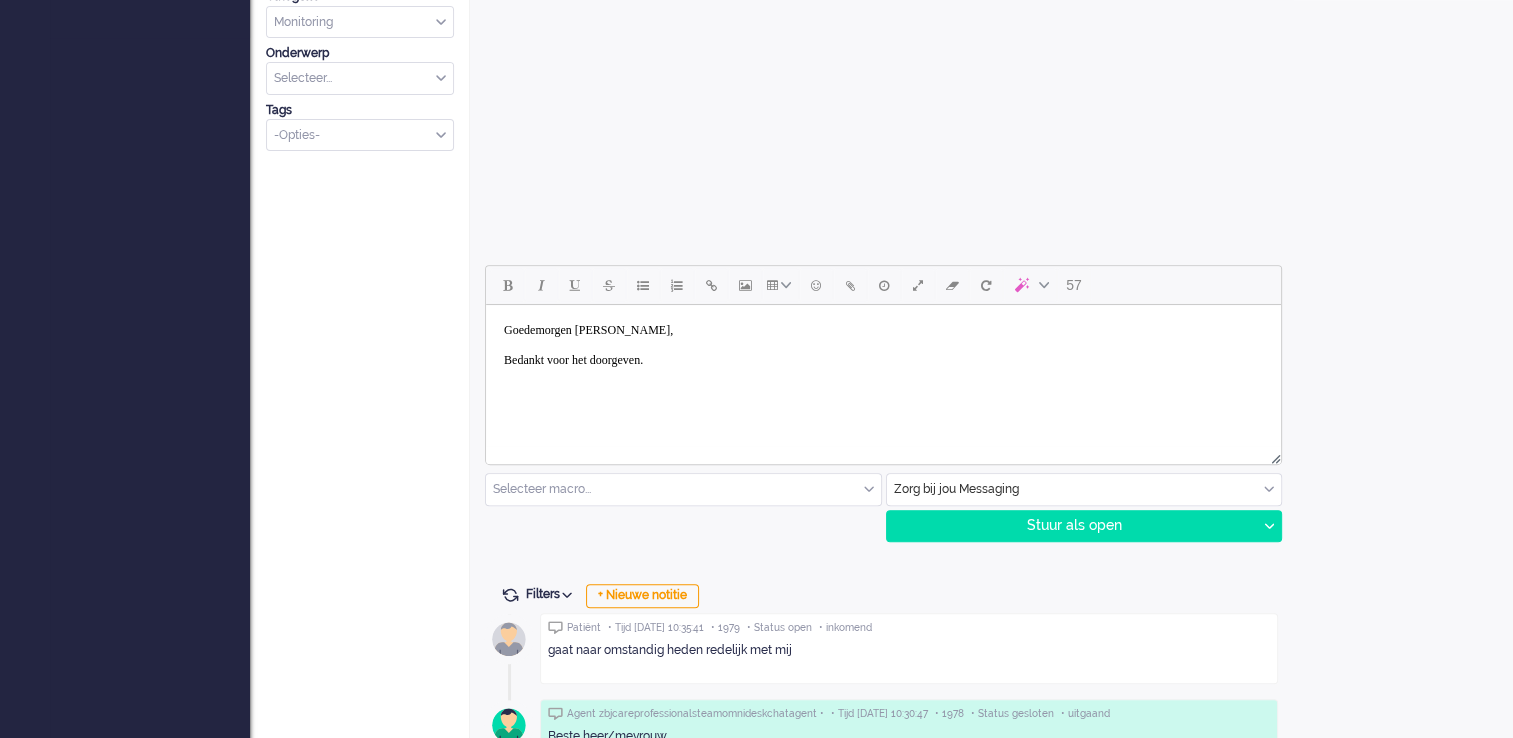 click on "Goedemorgen mevrouw Haagsma, Bedankt voor het doorgeven." at bounding box center [883, 345] 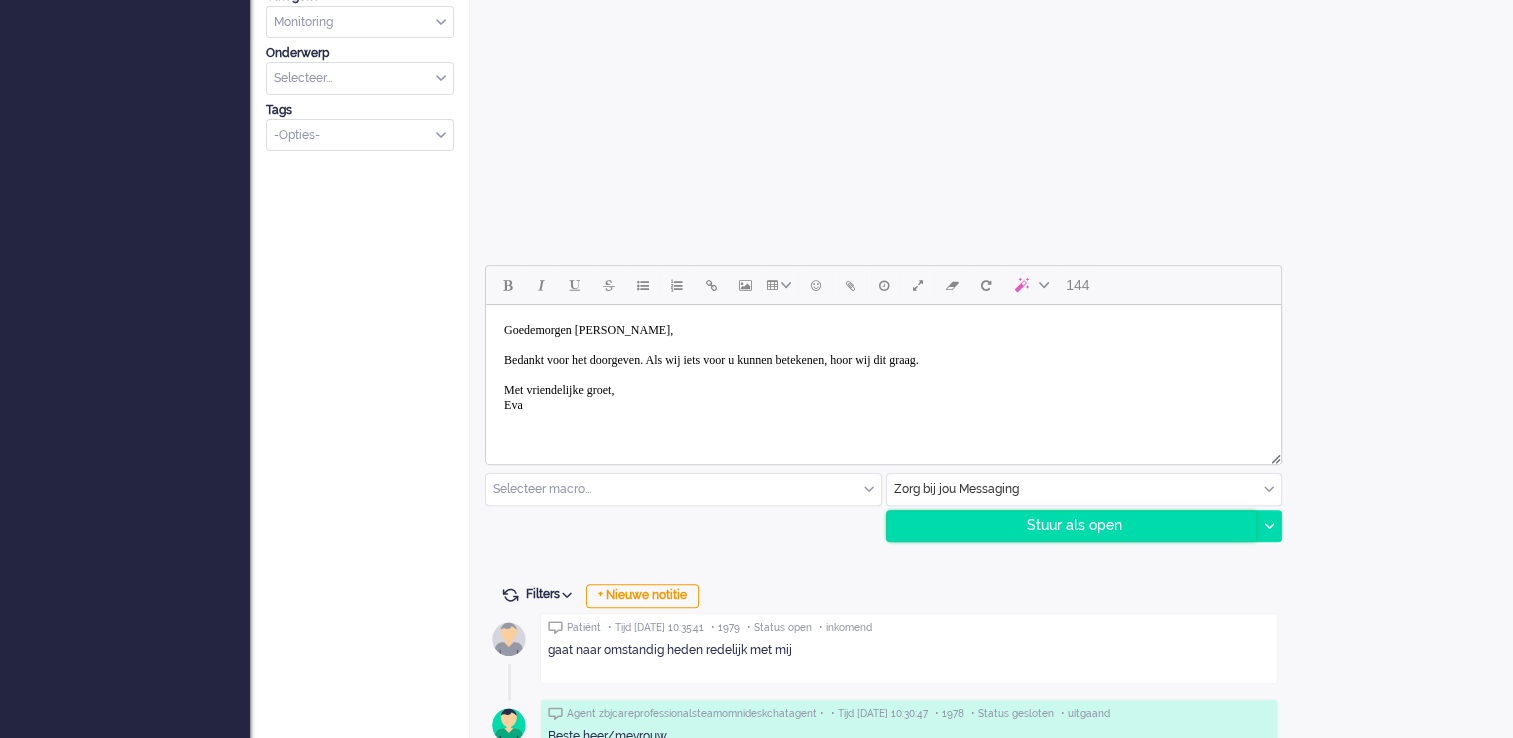 click on "Stuur als open" at bounding box center (1072, 526) 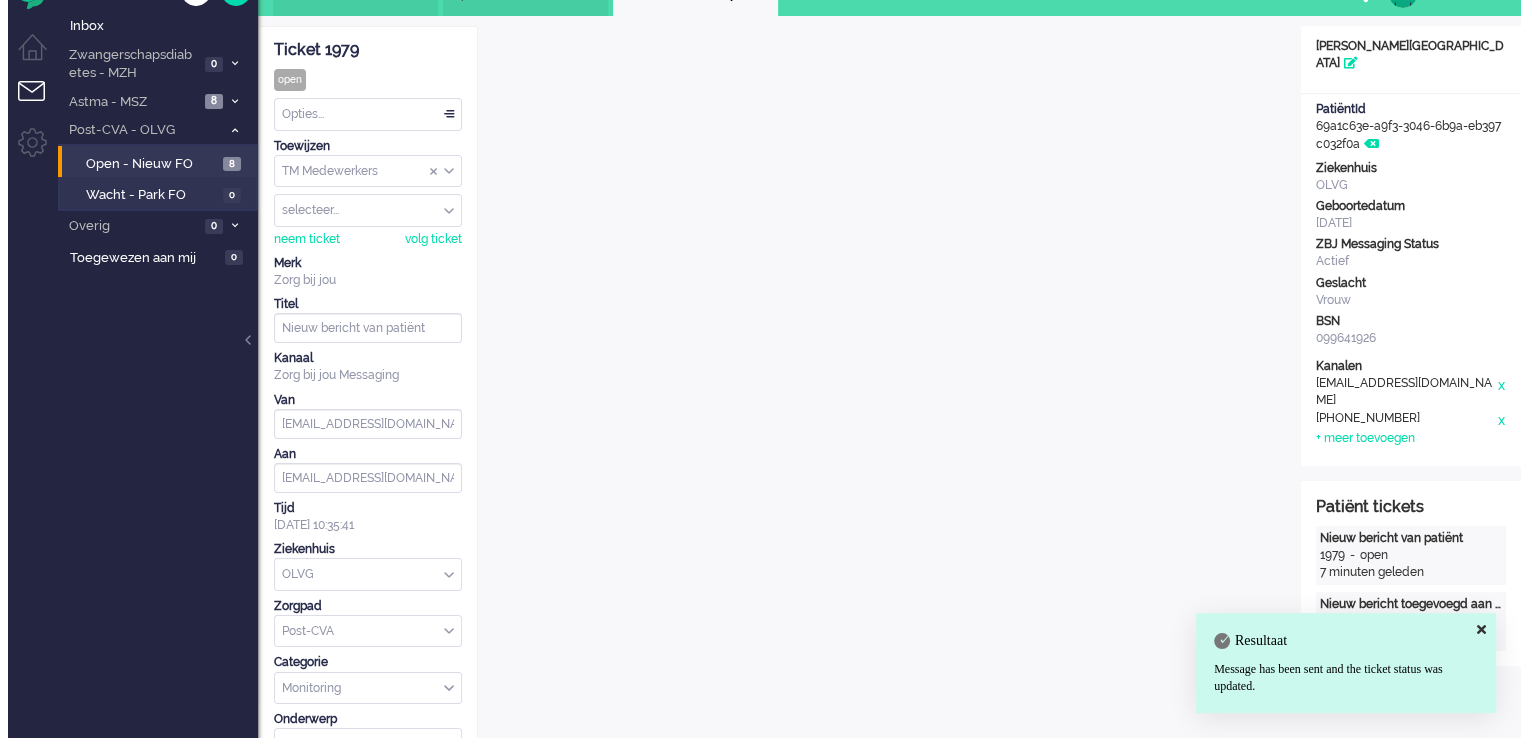 scroll, scrollTop: 0, scrollLeft: 0, axis: both 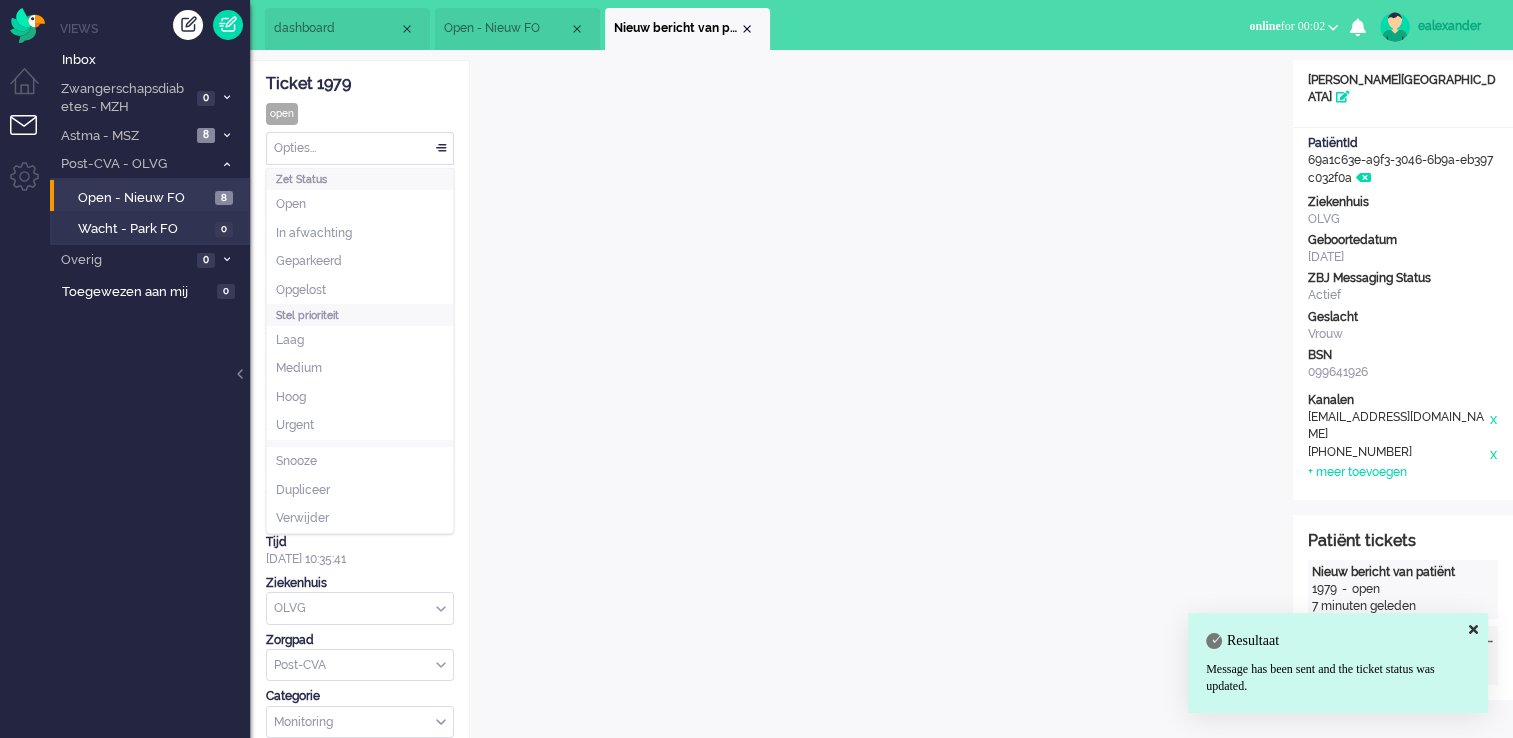 drag, startPoint x: 436, startPoint y: 145, endPoint x: 418, endPoint y: 157, distance: 21.633308 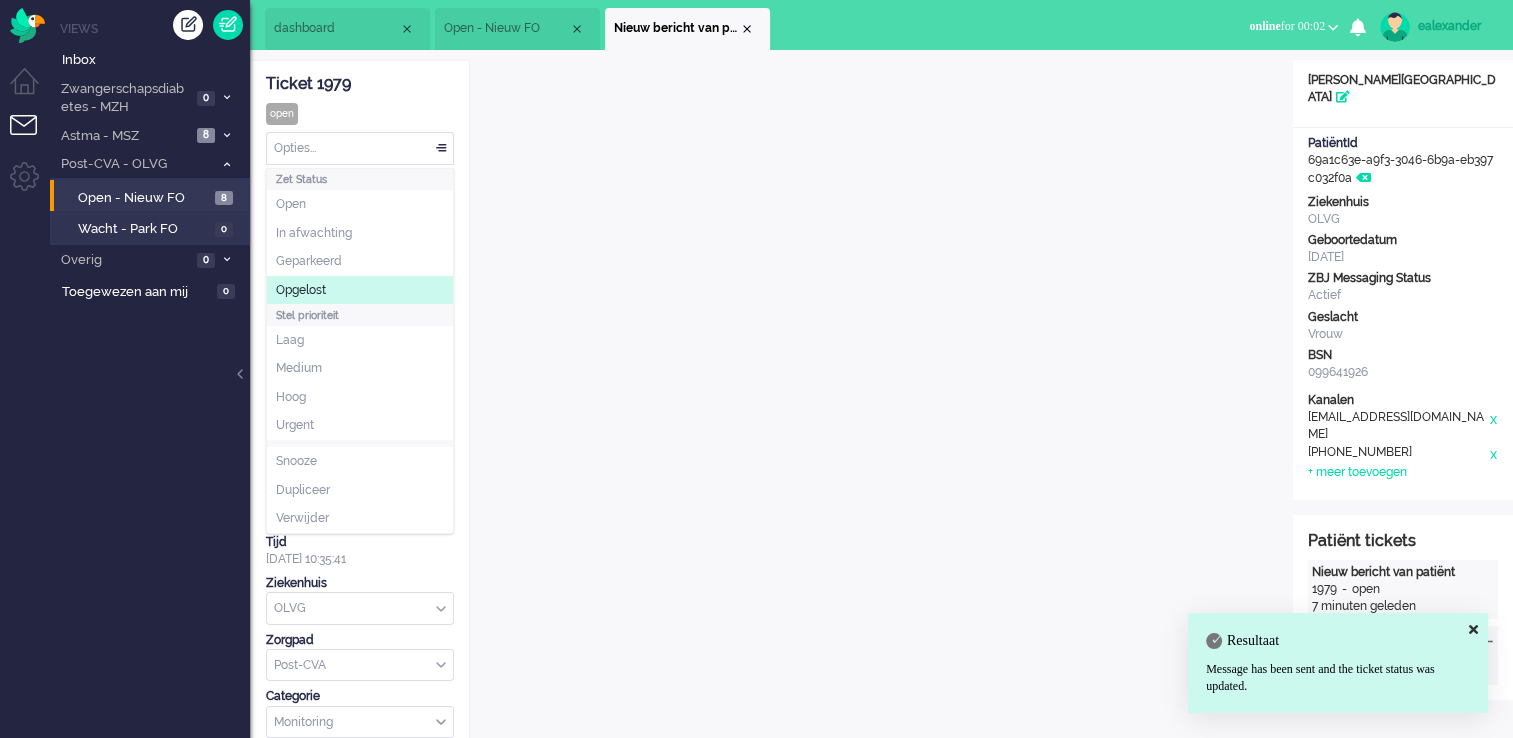 click on "Opgelost" 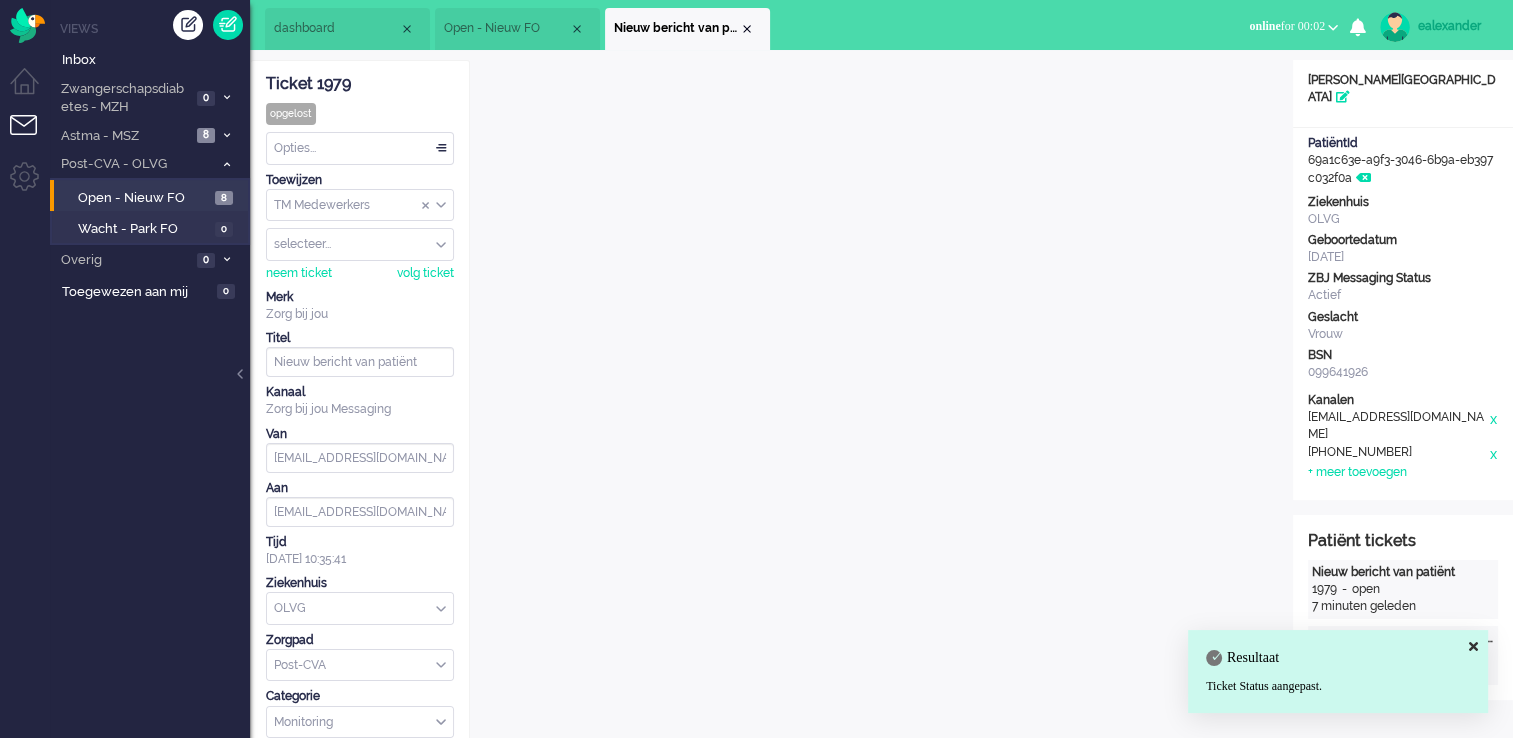 click on "Nieuw bericht van patiënt" at bounding box center [687, 29] 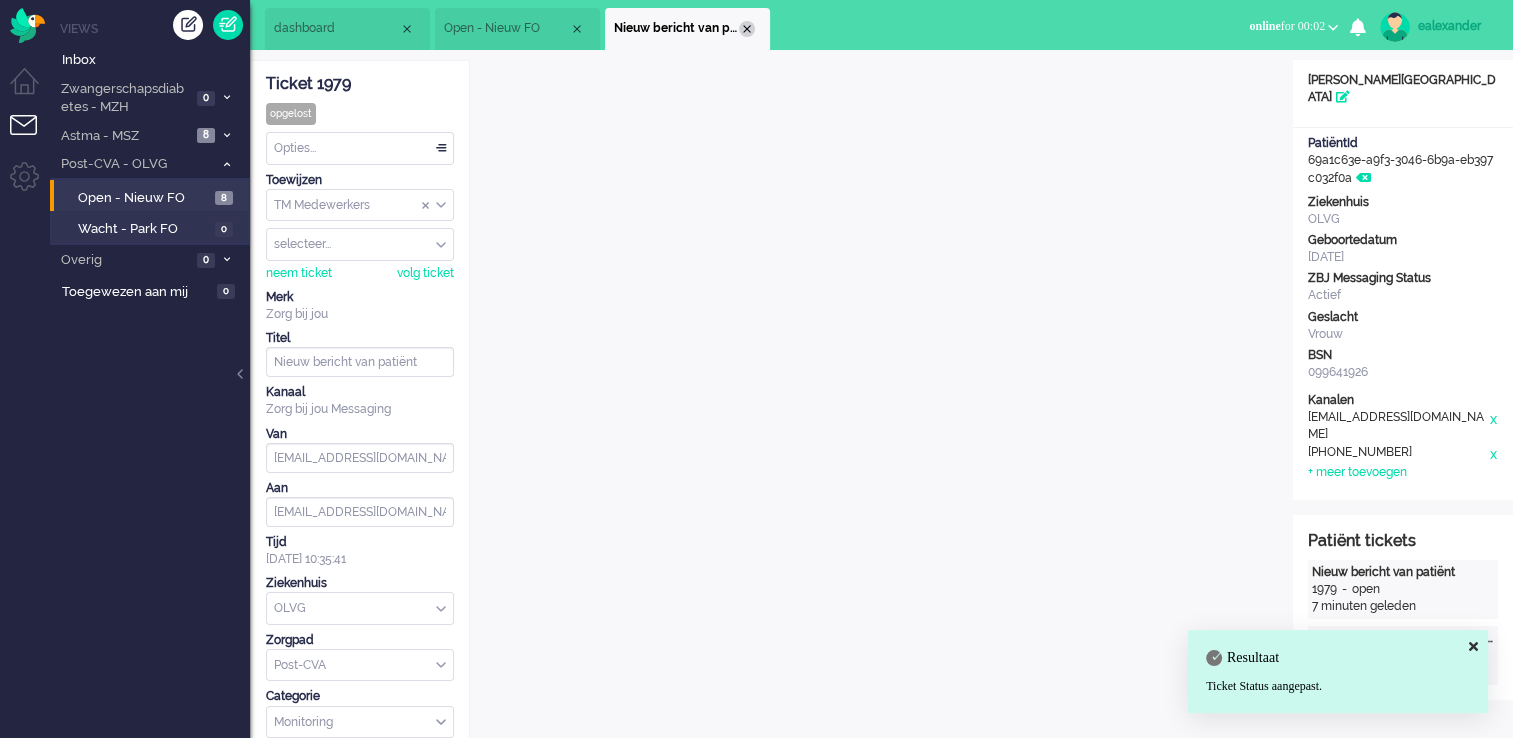 click at bounding box center [747, 29] 